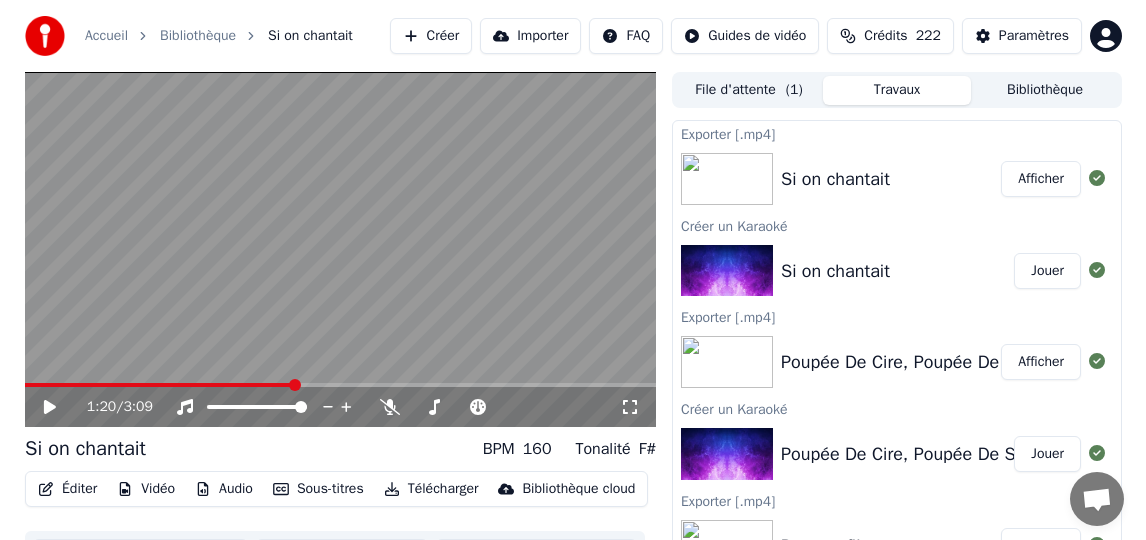 scroll, scrollTop: 0, scrollLeft: 0, axis: both 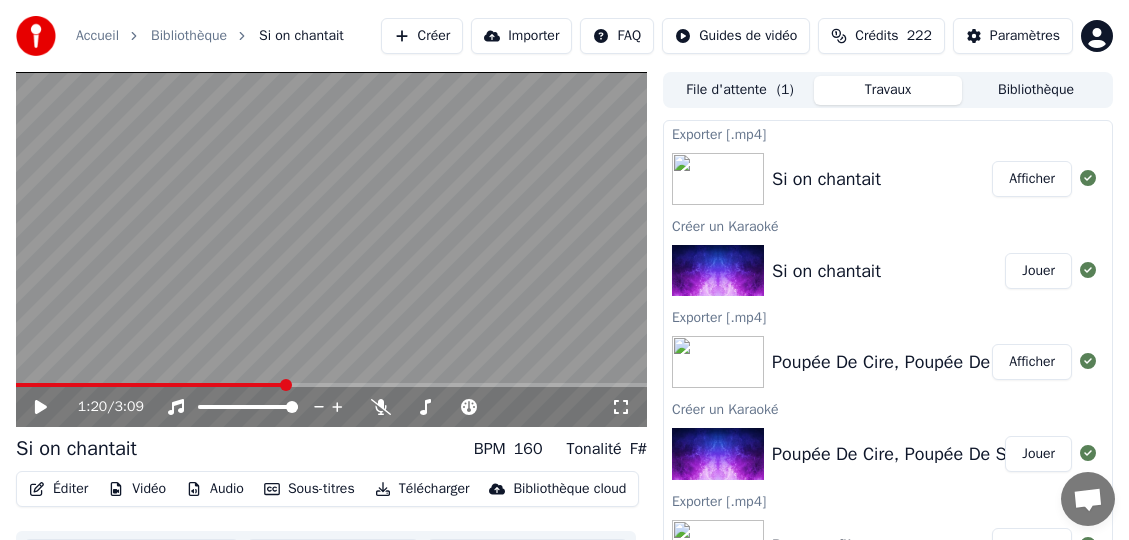 click on "Bibliothèque" at bounding box center [1036, 90] 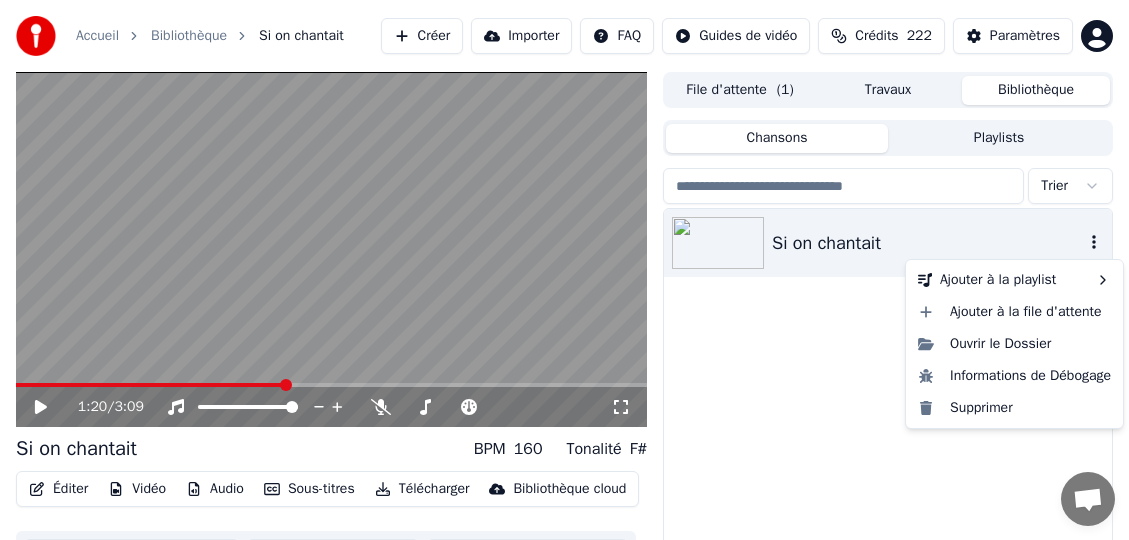 click 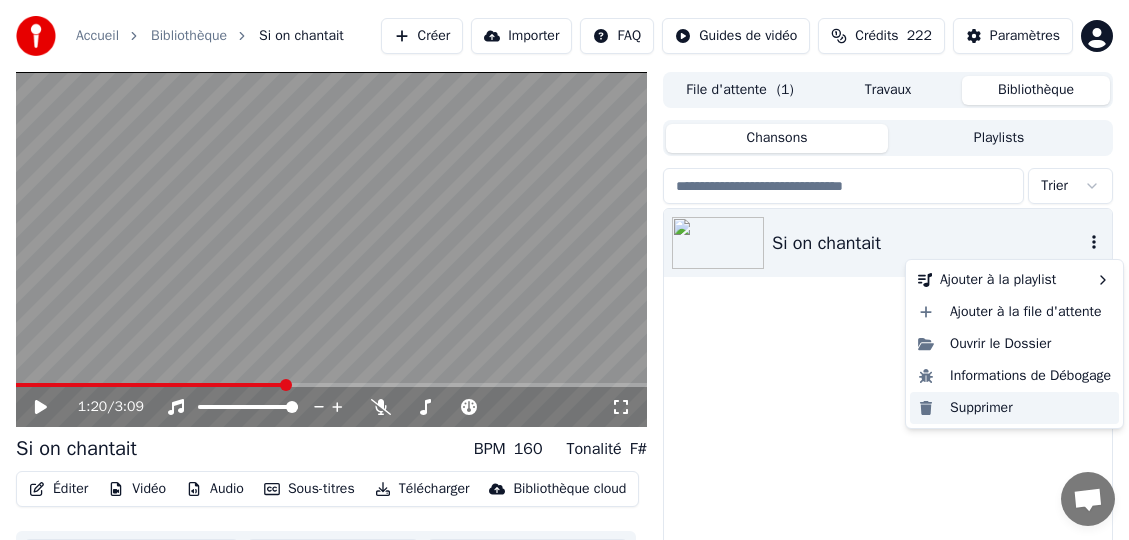 click on "Supprimer" at bounding box center (1014, 408) 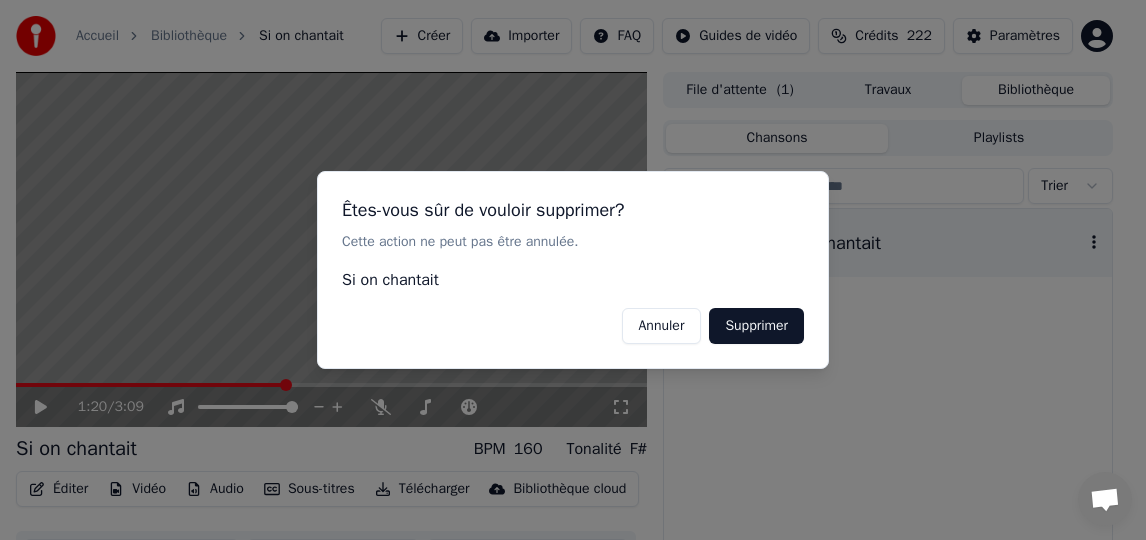 click on "Supprimer" at bounding box center (756, 326) 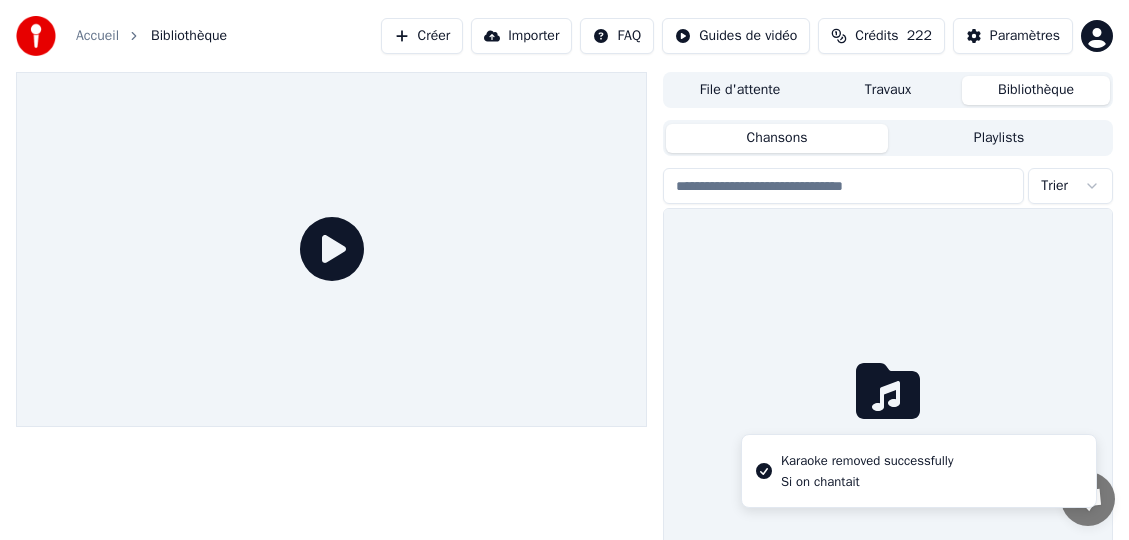 click on "Créer" at bounding box center (422, 36) 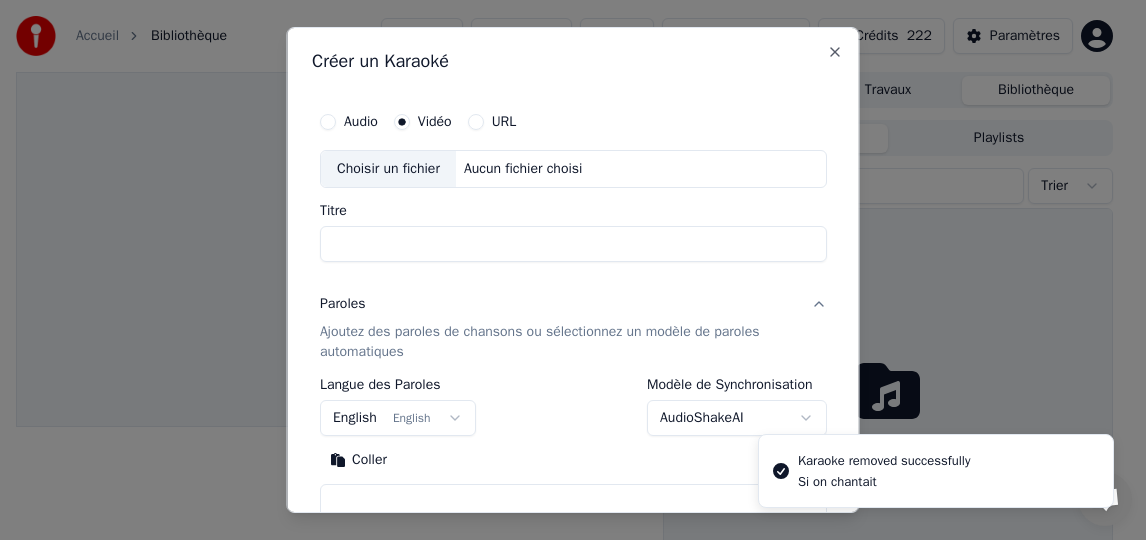 click on "Choisir un fichier" at bounding box center [388, 169] 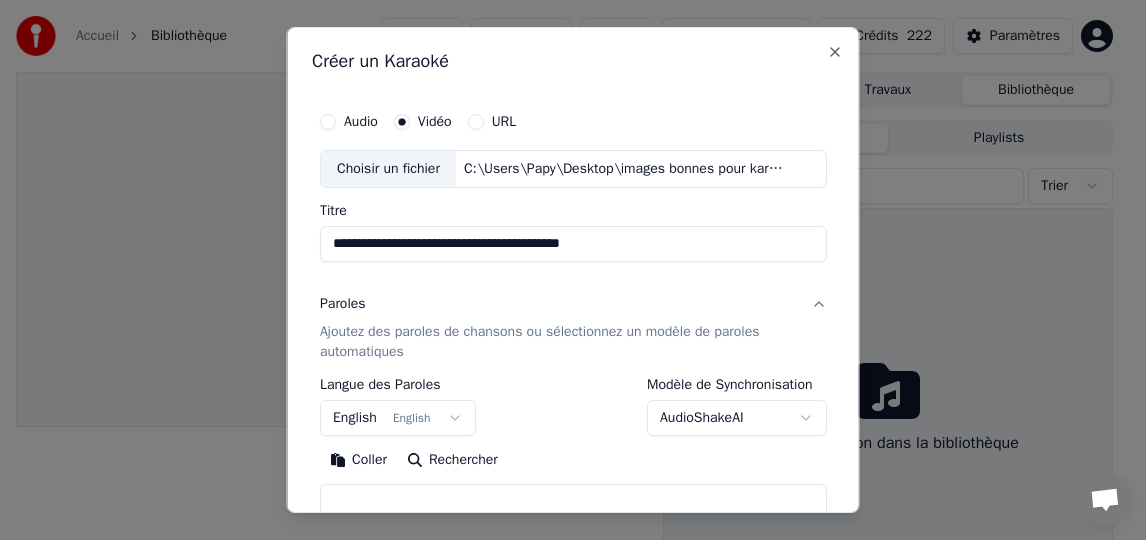 click on "**********" at bounding box center [573, 244] 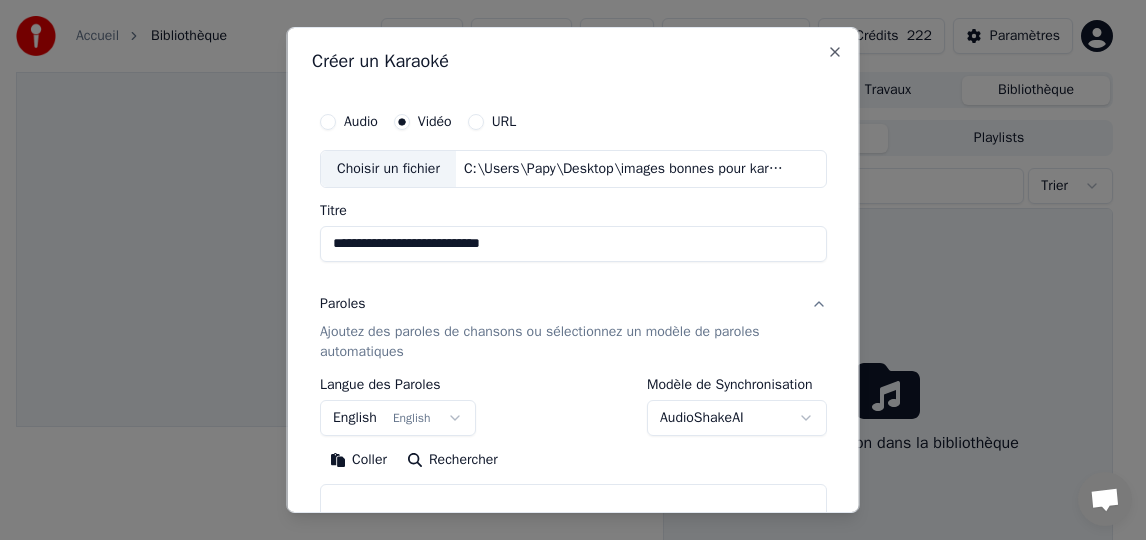 click on "**********" at bounding box center [573, 244] 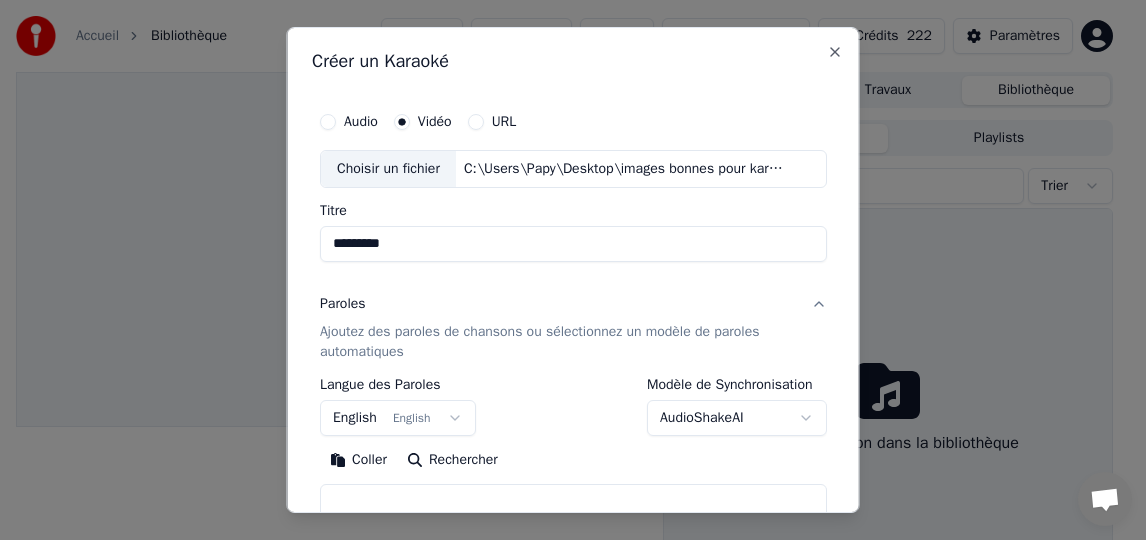 type on "*********" 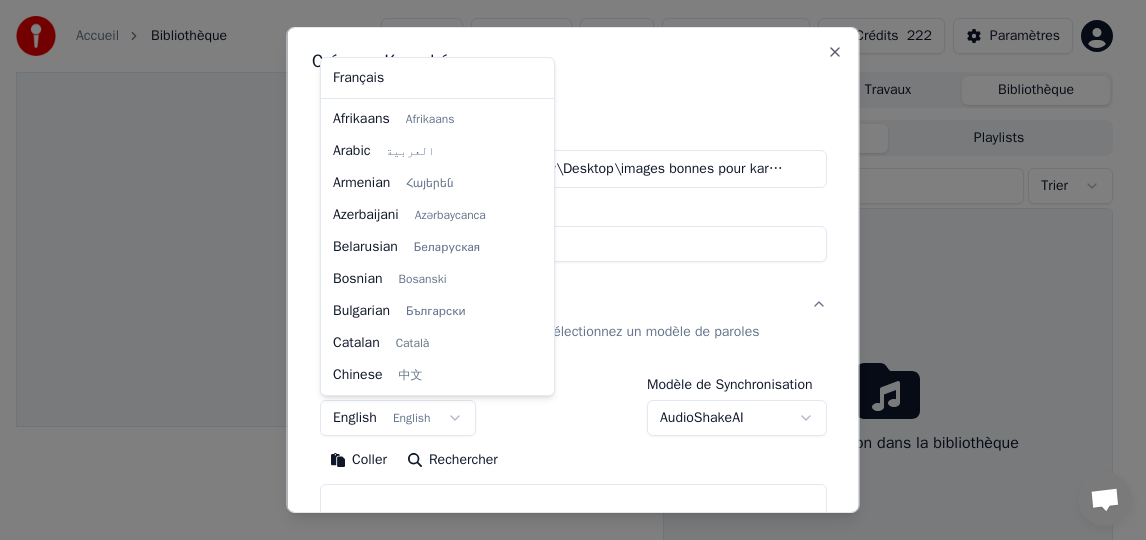 scroll, scrollTop: 160, scrollLeft: 0, axis: vertical 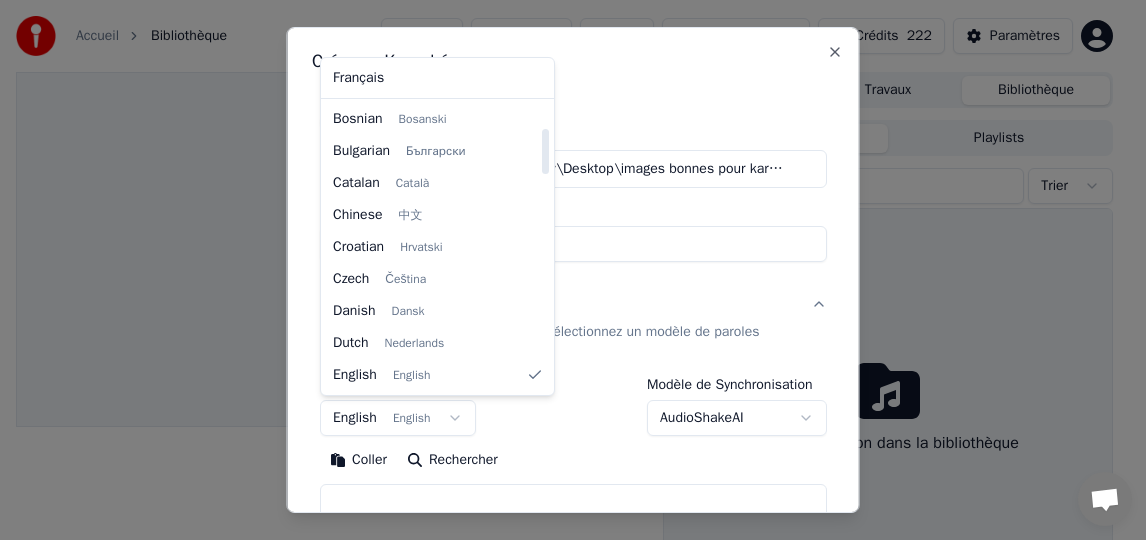 select on "**" 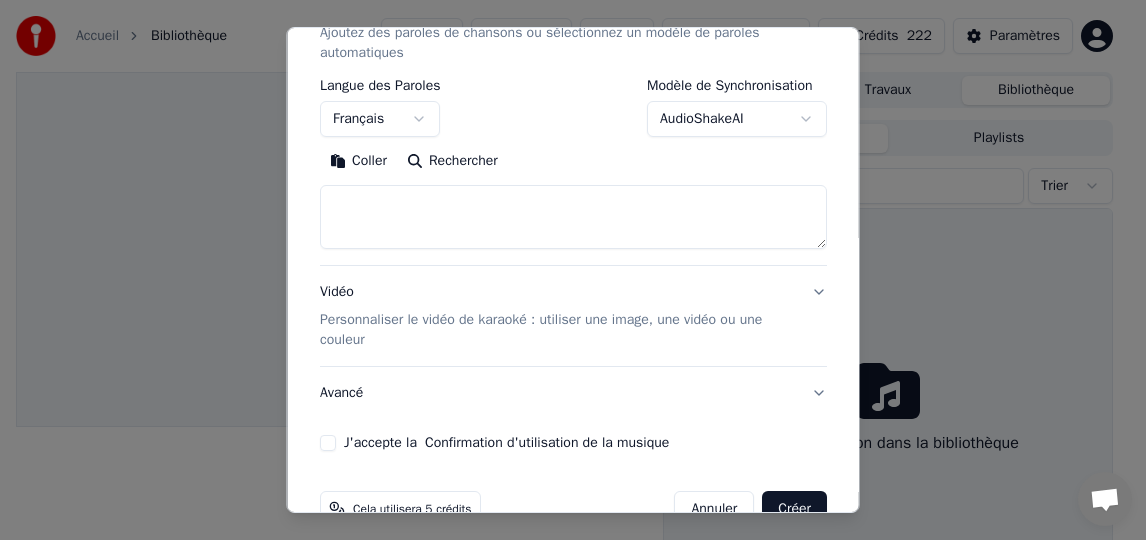 scroll, scrollTop: 300, scrollLeft: 0, axis: vertical 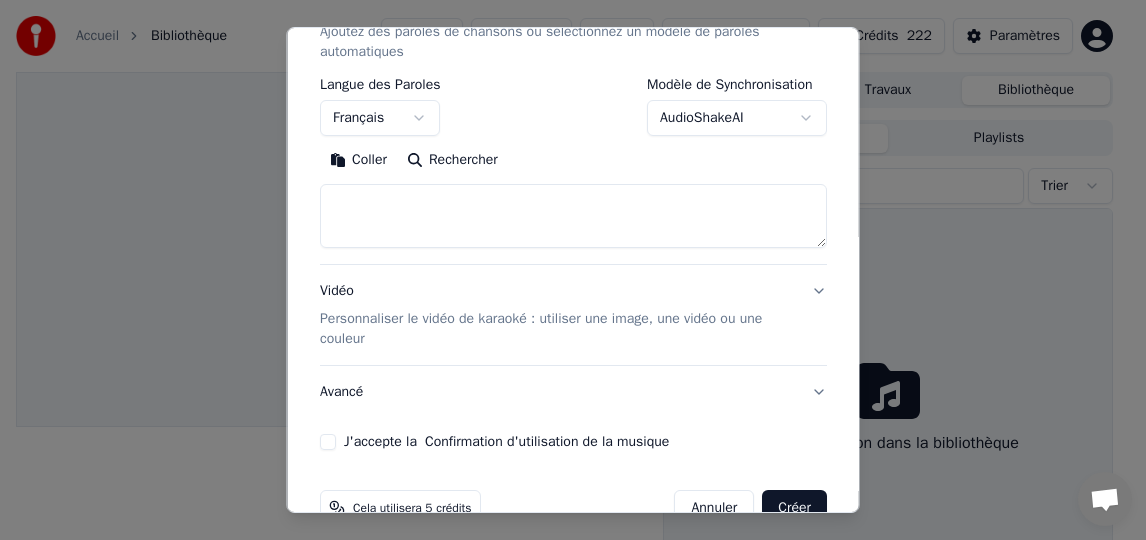 click on "Coller" at bounding box center (358, 160) 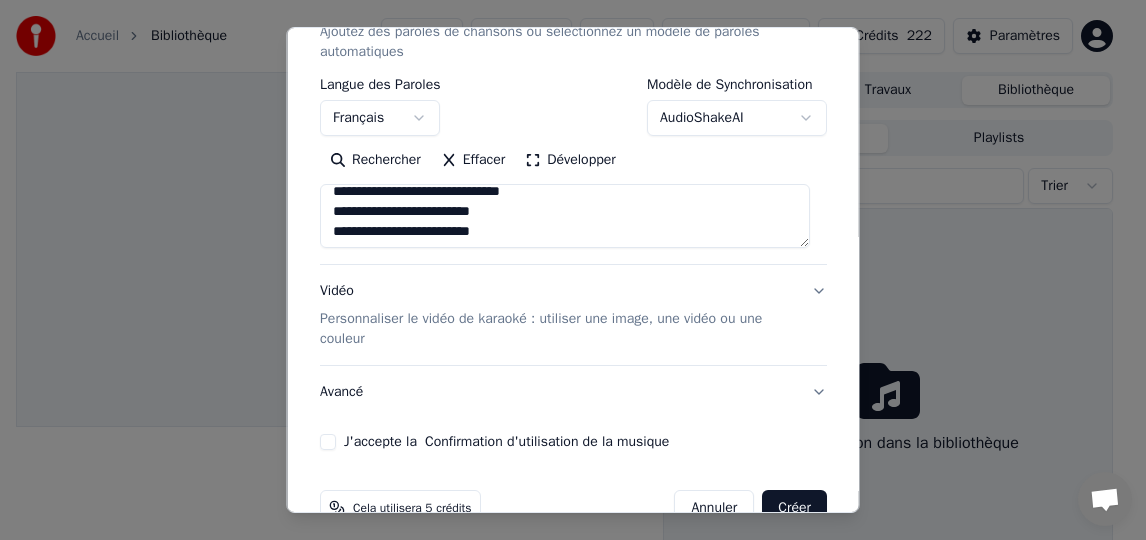 scroll, scrollTop: 713, scrollLeft: 0, axis: vertical 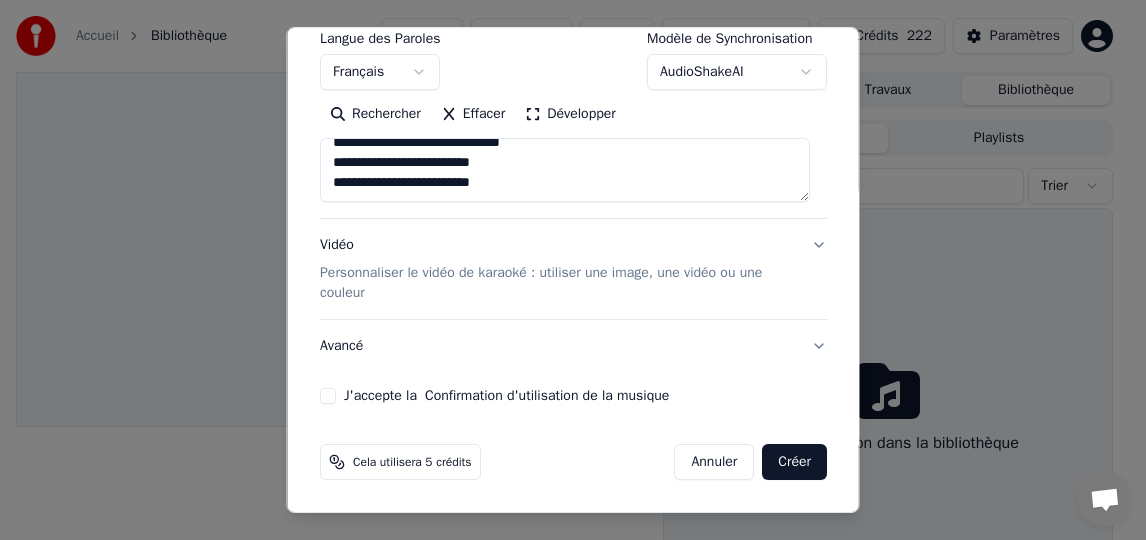 click on "J'accepte la   Confirmation d'utilisation de la musique" at bounding box center [328, 396] 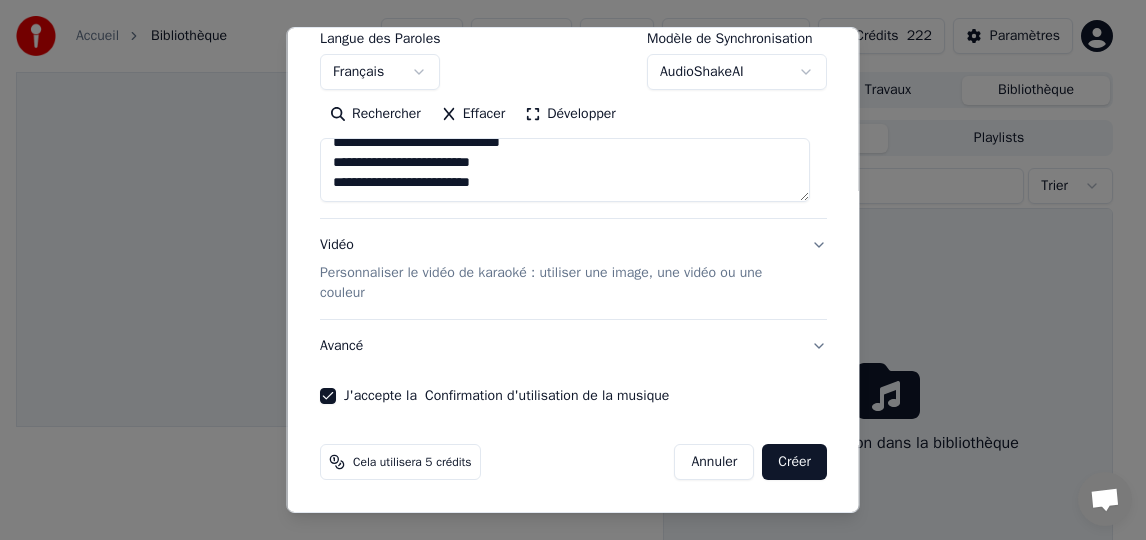 click on "Créer" at bounding box center (794, 462) 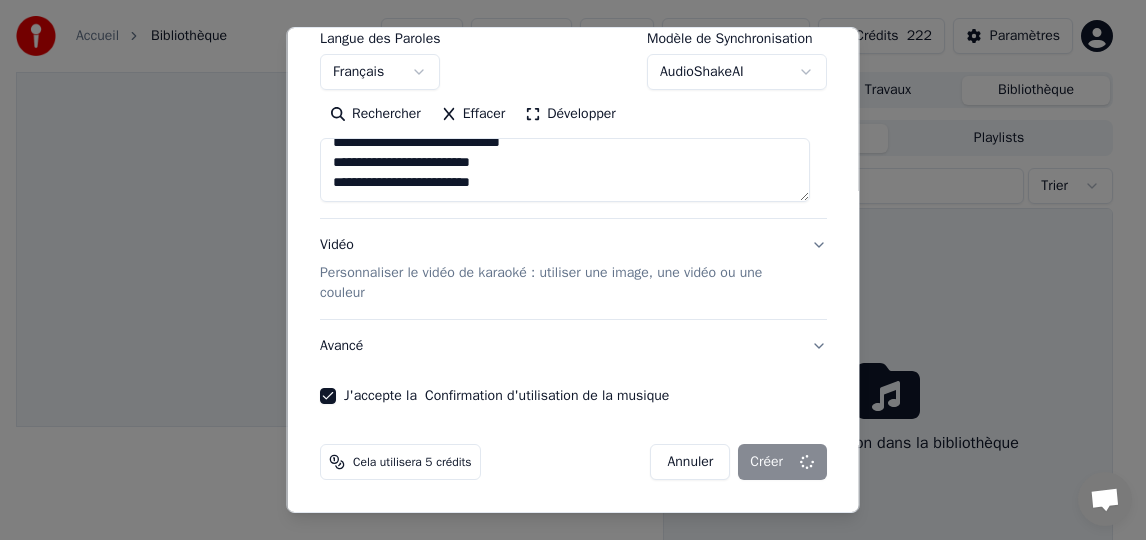 type on "**********" 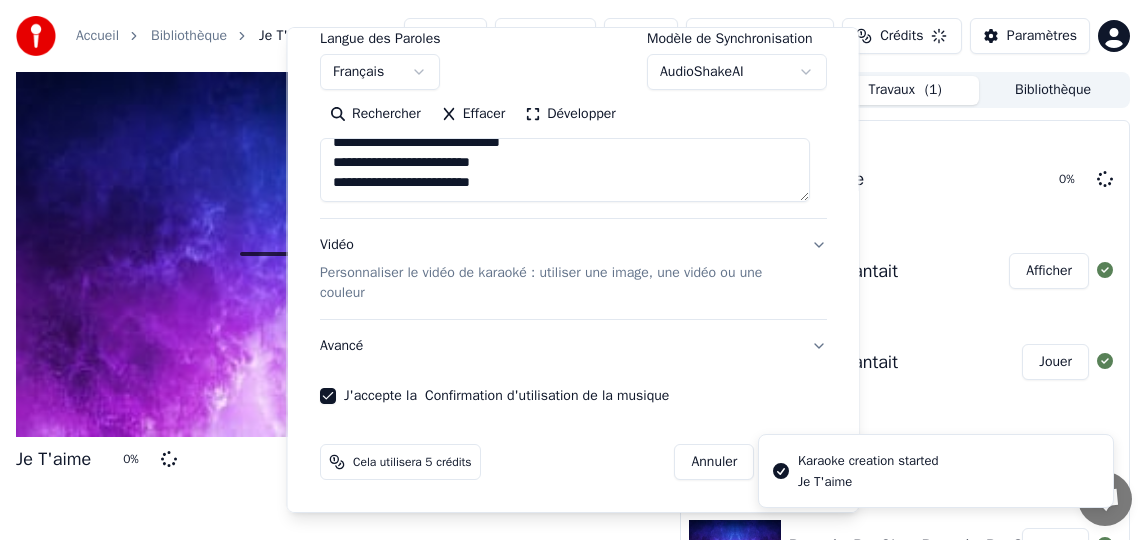type 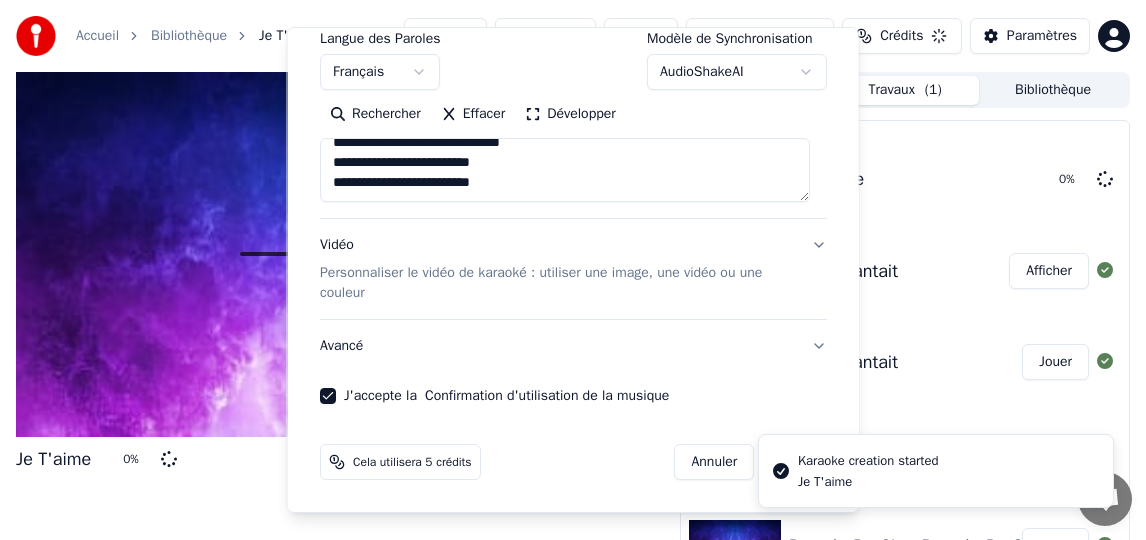 type 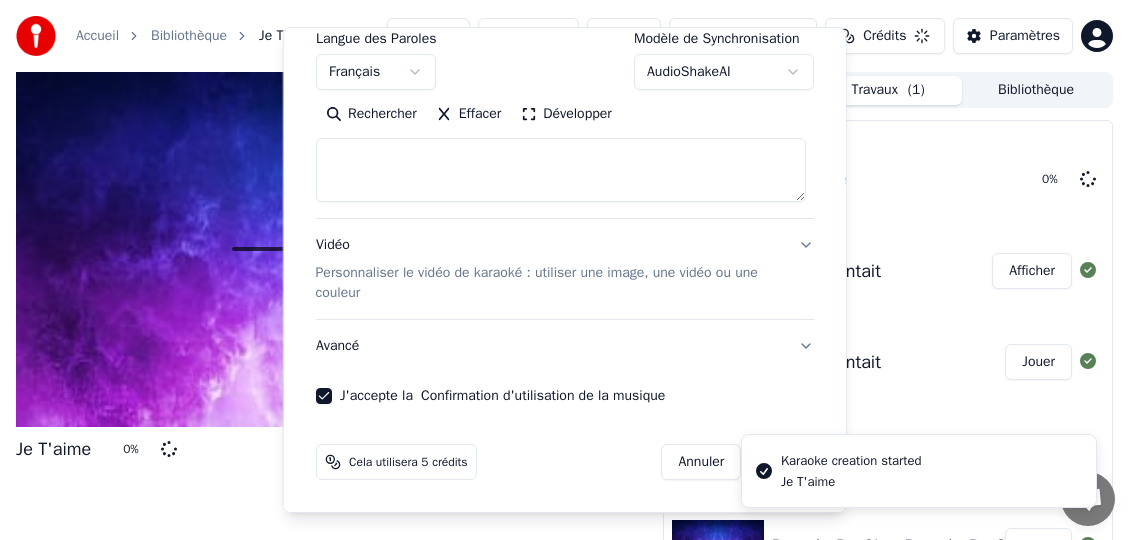 select 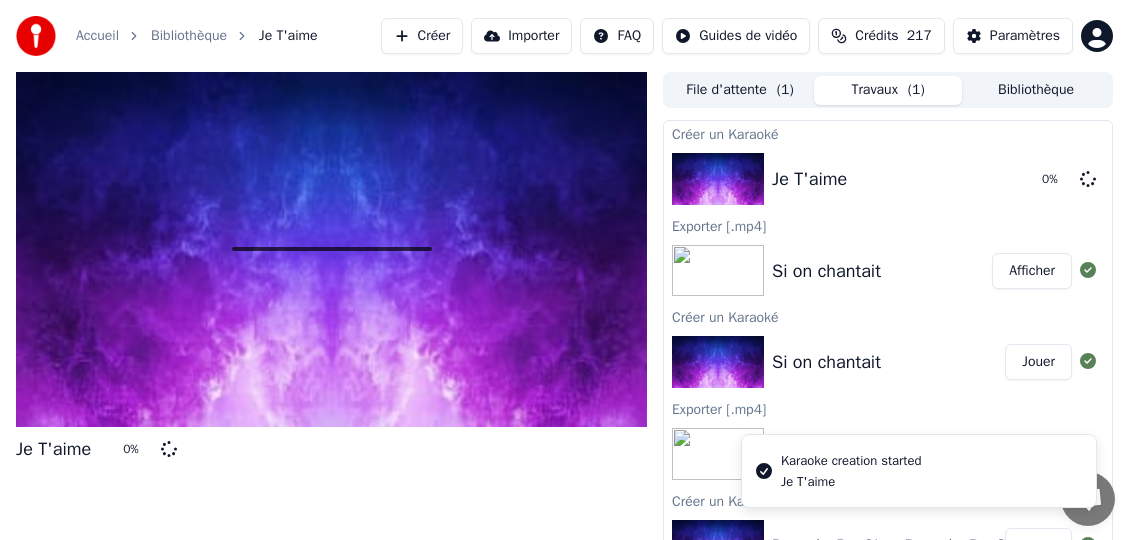 scroll, scrollTop: 0, scrollLeft: 0, axis: both 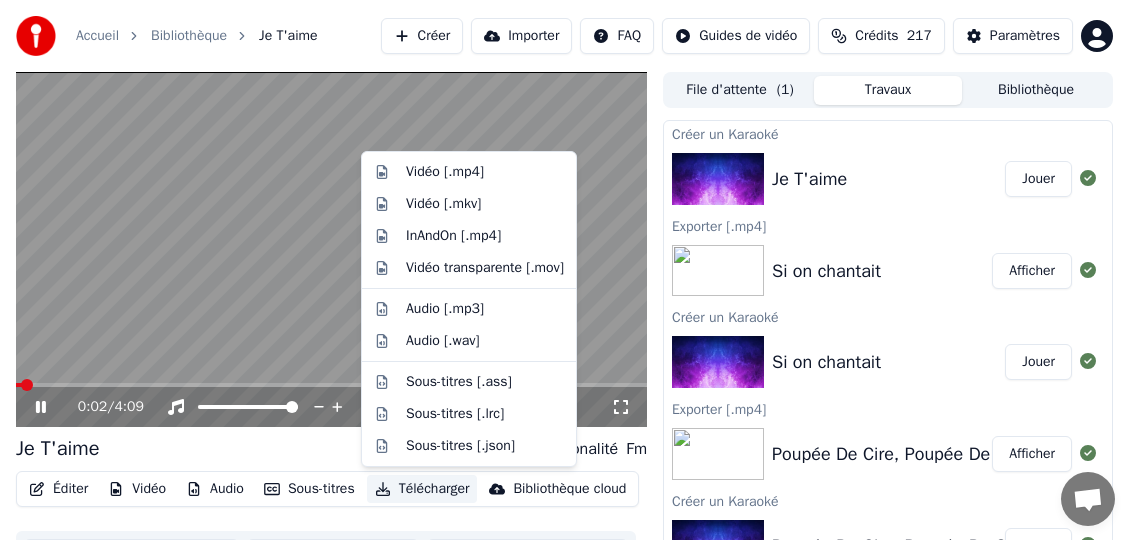 click on "Télécharger" at bounding box center [422, 489] 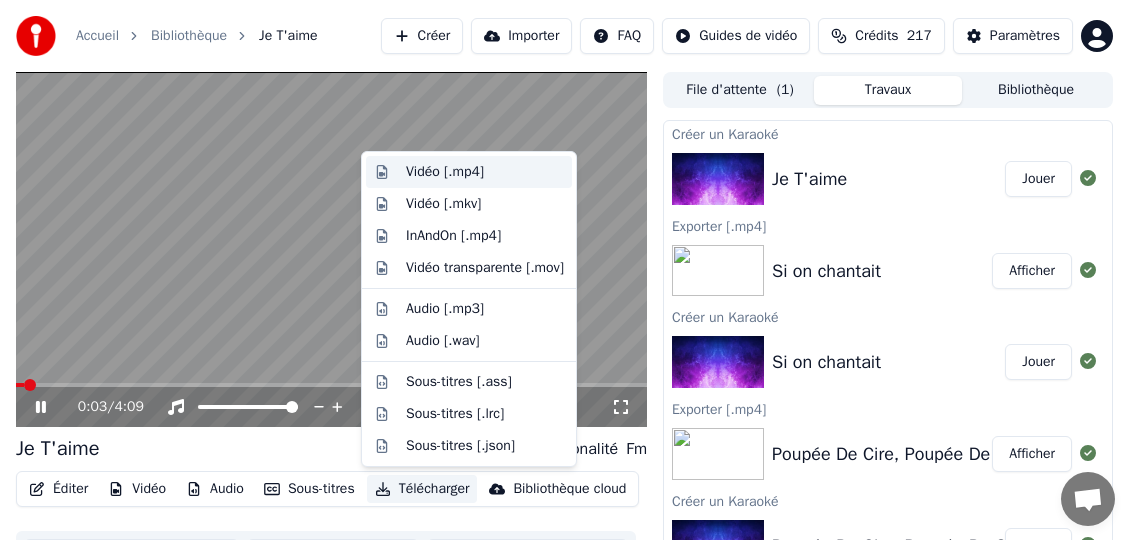 click on "Vidéo [.mp4]" at bounding box center (445, 172) 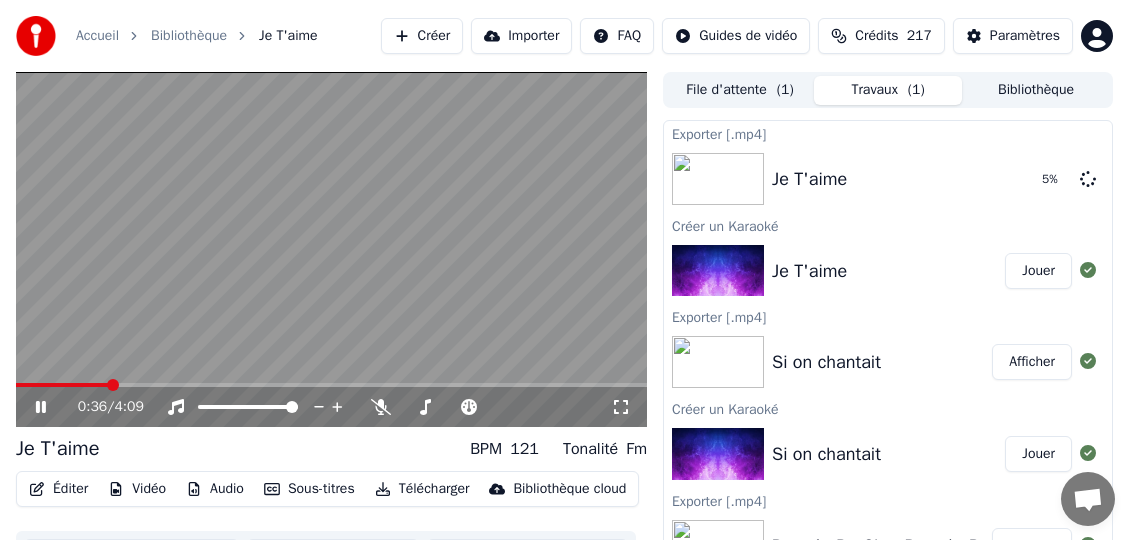 click 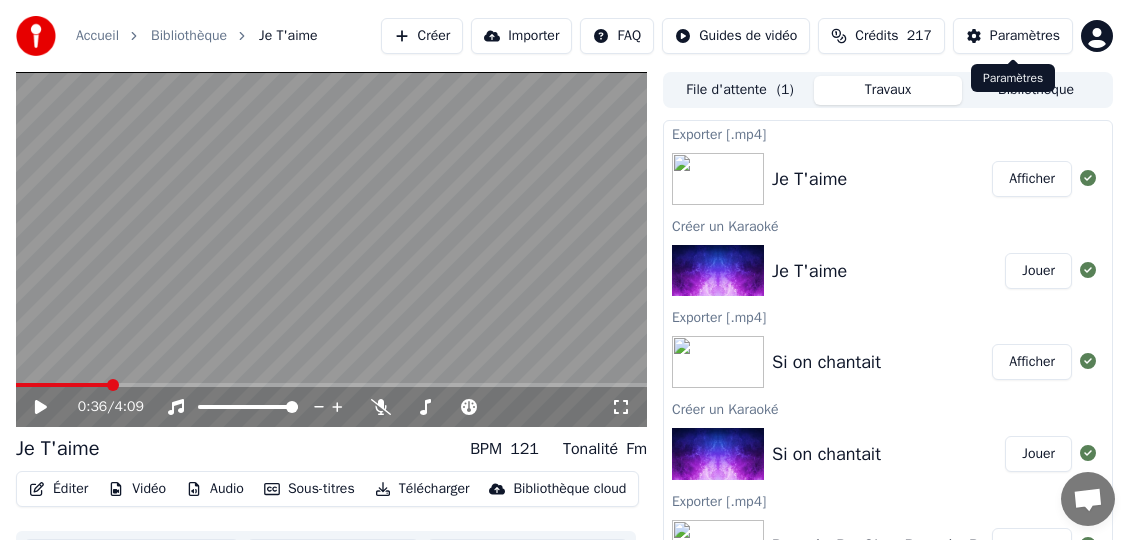 click on "Paramètres" at bounding box center (1025, 36) 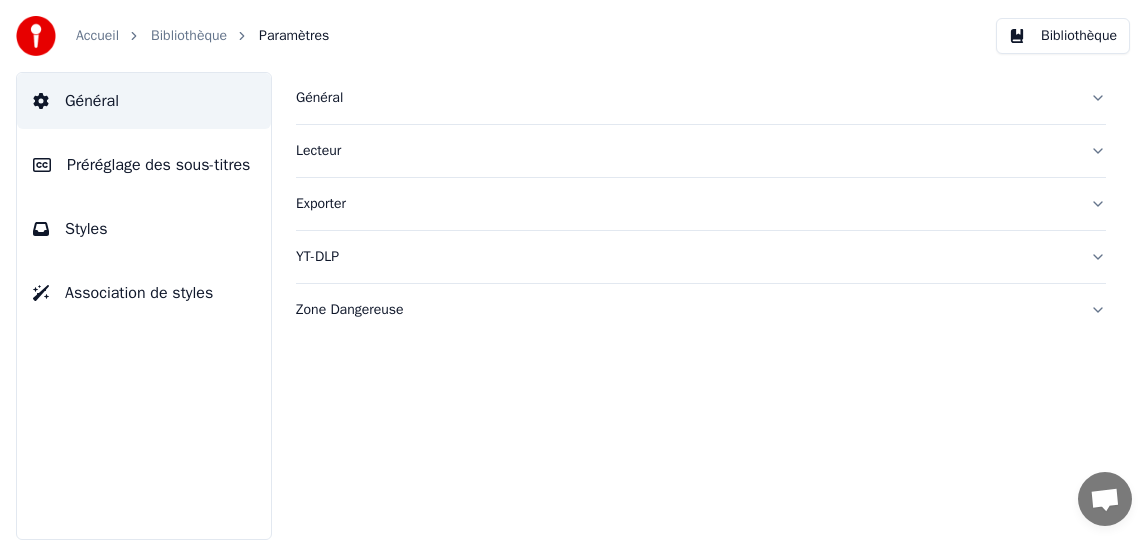 click on "Accueil" at bounding box center (97, 36) 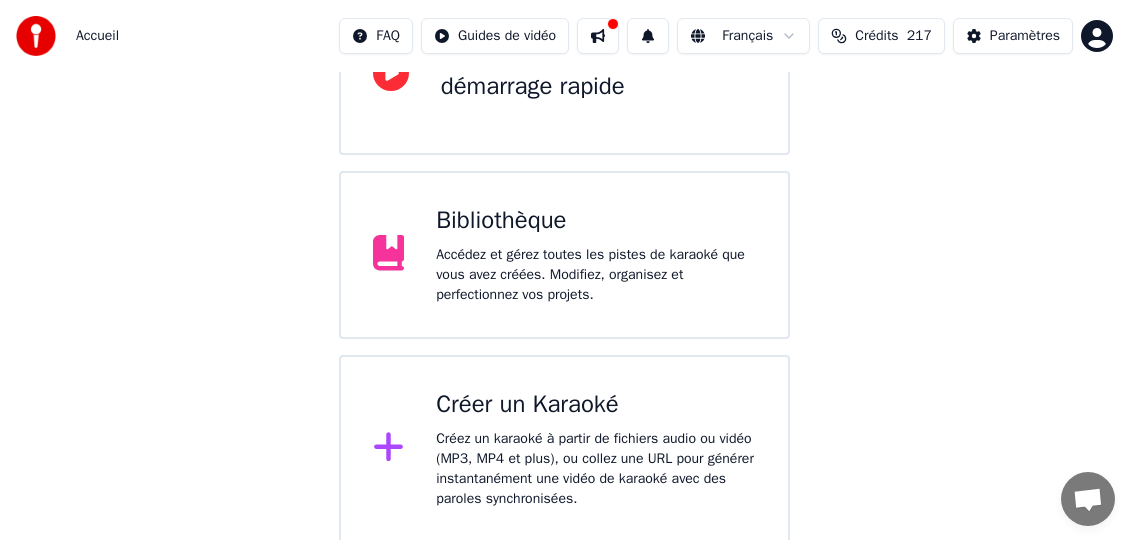 scroll, scrollTop: 264, scrollLeft: 0, axis: vertical 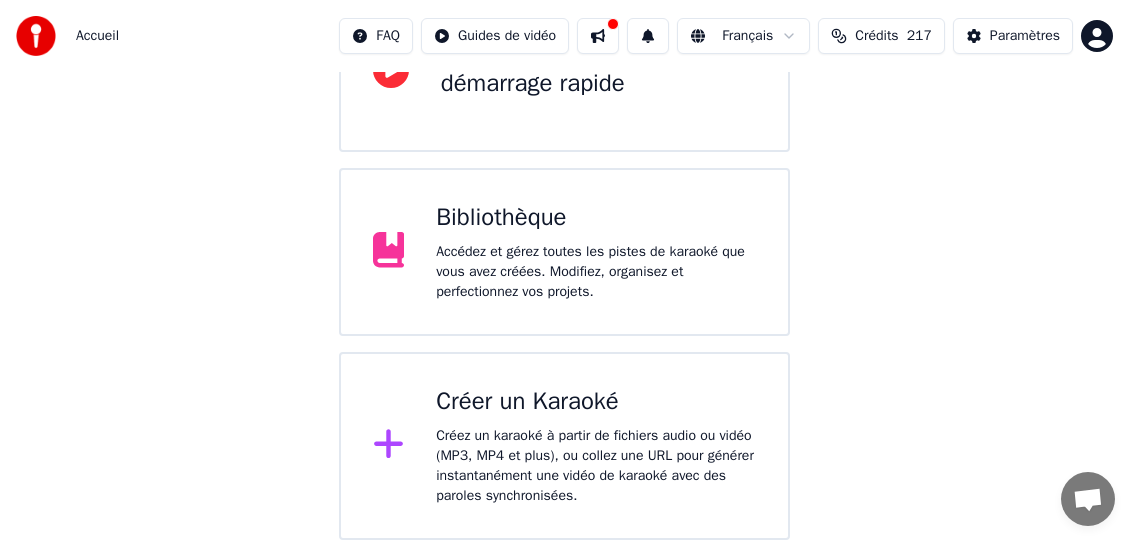 click on "Créez un karaoké à partir de fichiers audio ou vidéo (MP3, MP4 et plus), ou collez une URL pour générer instantanément une vidéo de karaoké avec des paroles synchronisées." at bounding box center [596, 466] 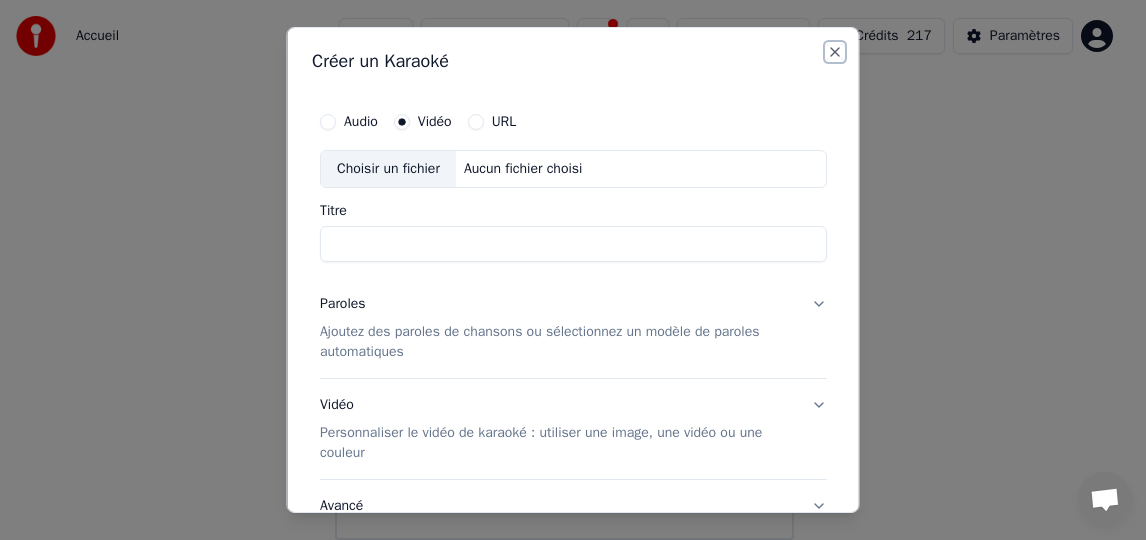 click on "Close" at bounding box center (835, 52) 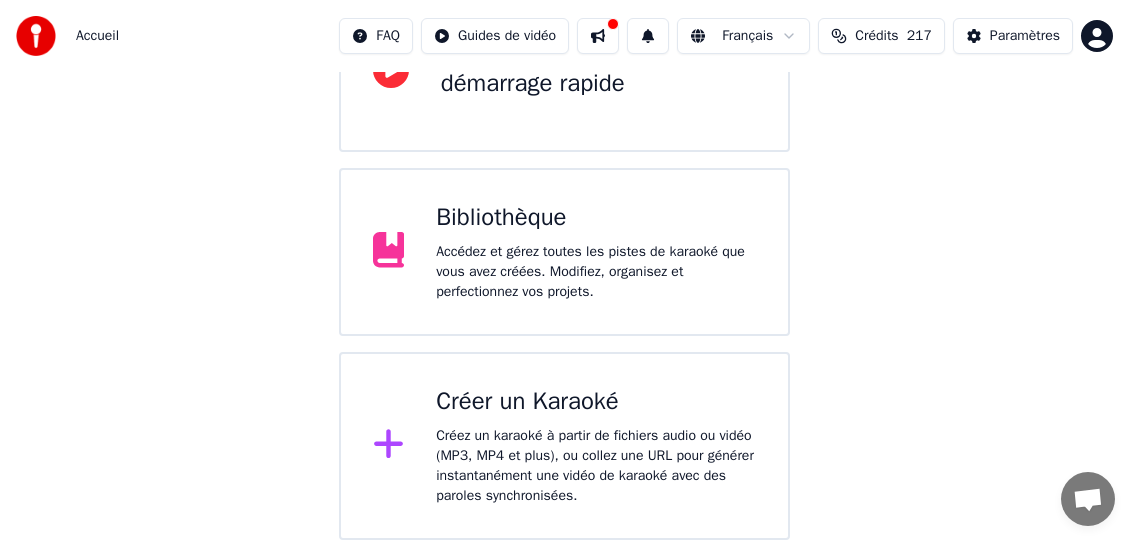 click on "Bibliothèque" at bounding box center [596, 218] 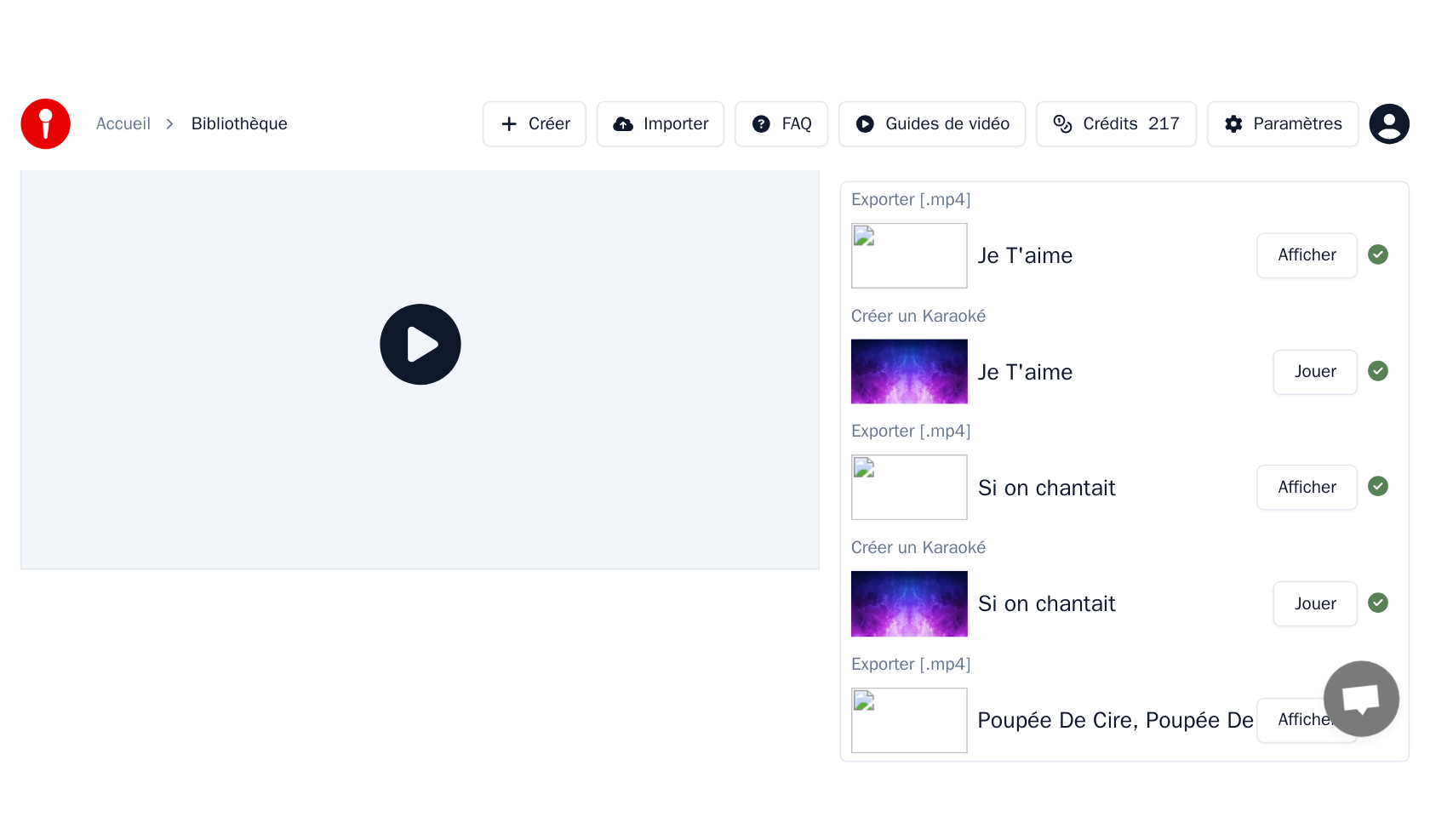 scroll, scrollTop: 0, scrollLeft: 0, axis: both 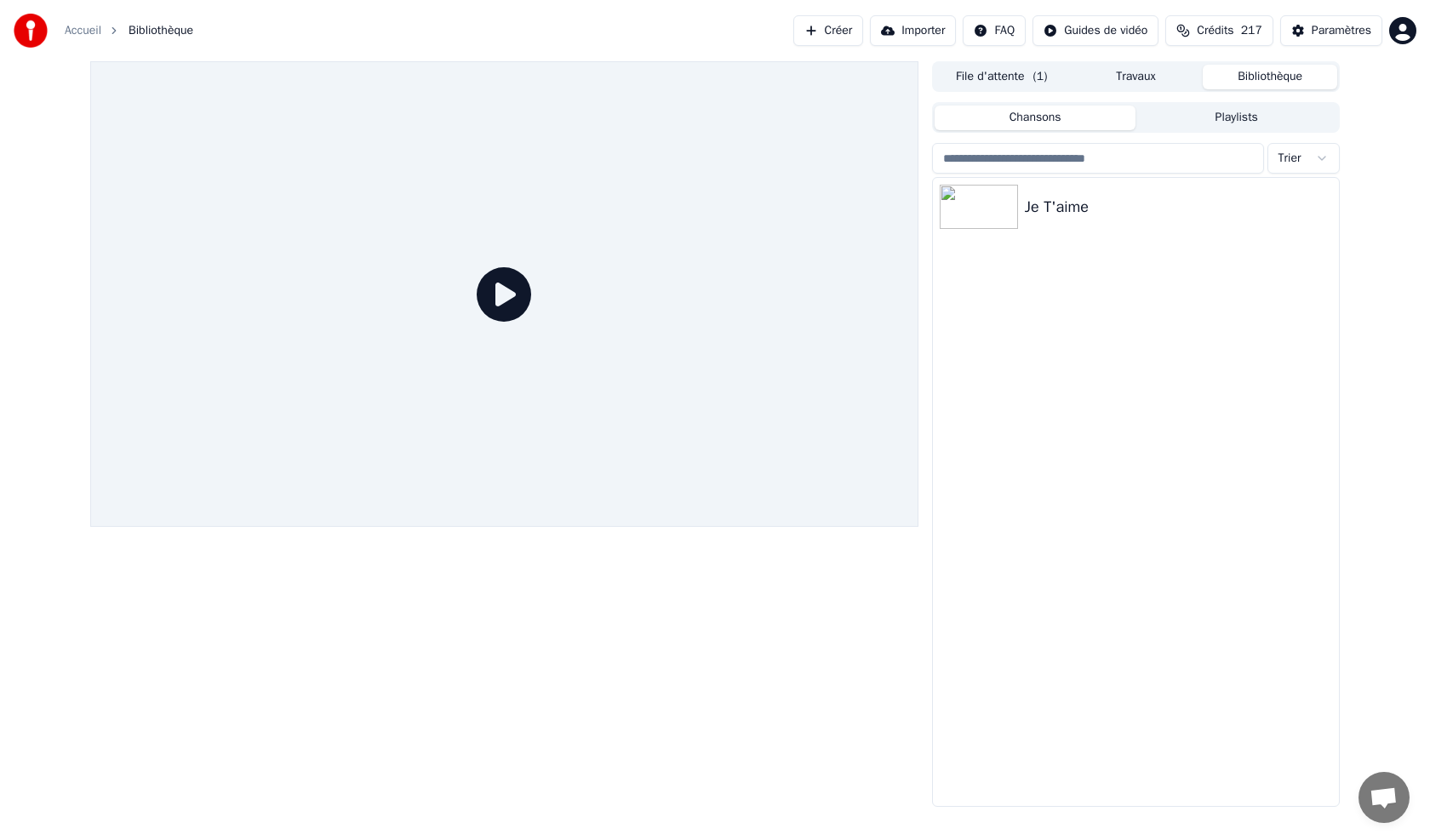 click on "Bibliothèque" at bounding box center [1270, 77] 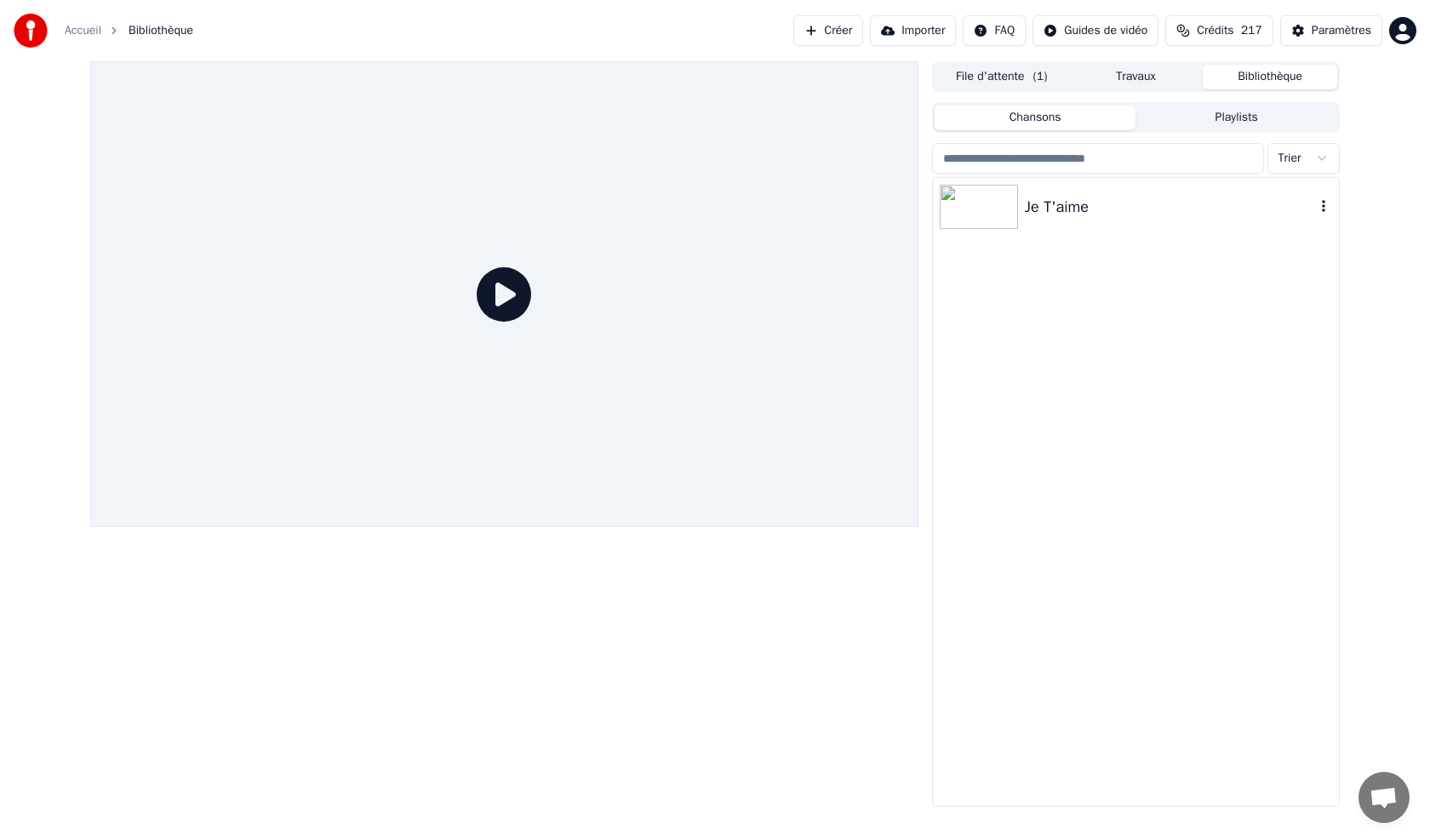 click 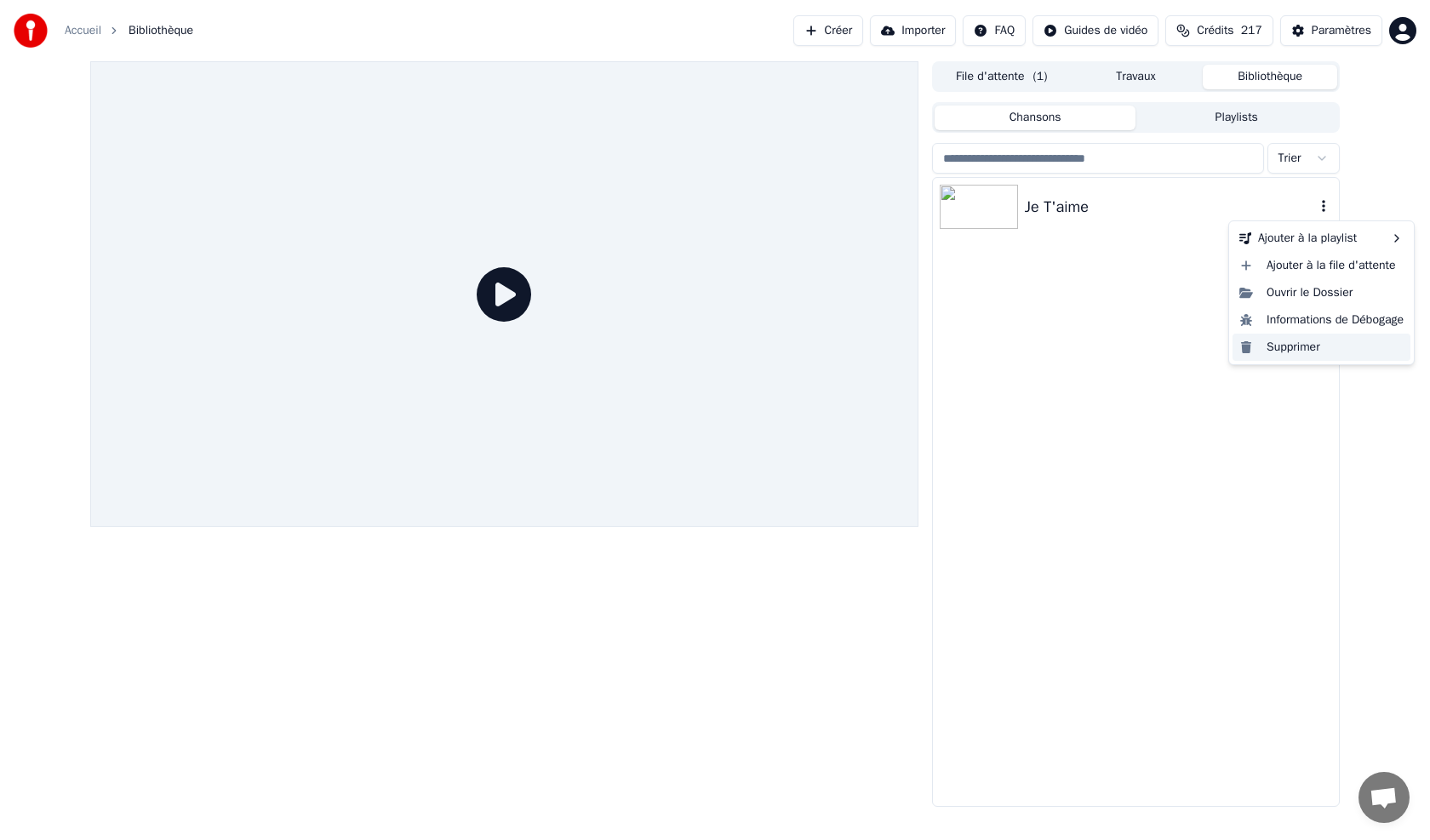 click on "Supprimer" at bounding box center [1321, 347] 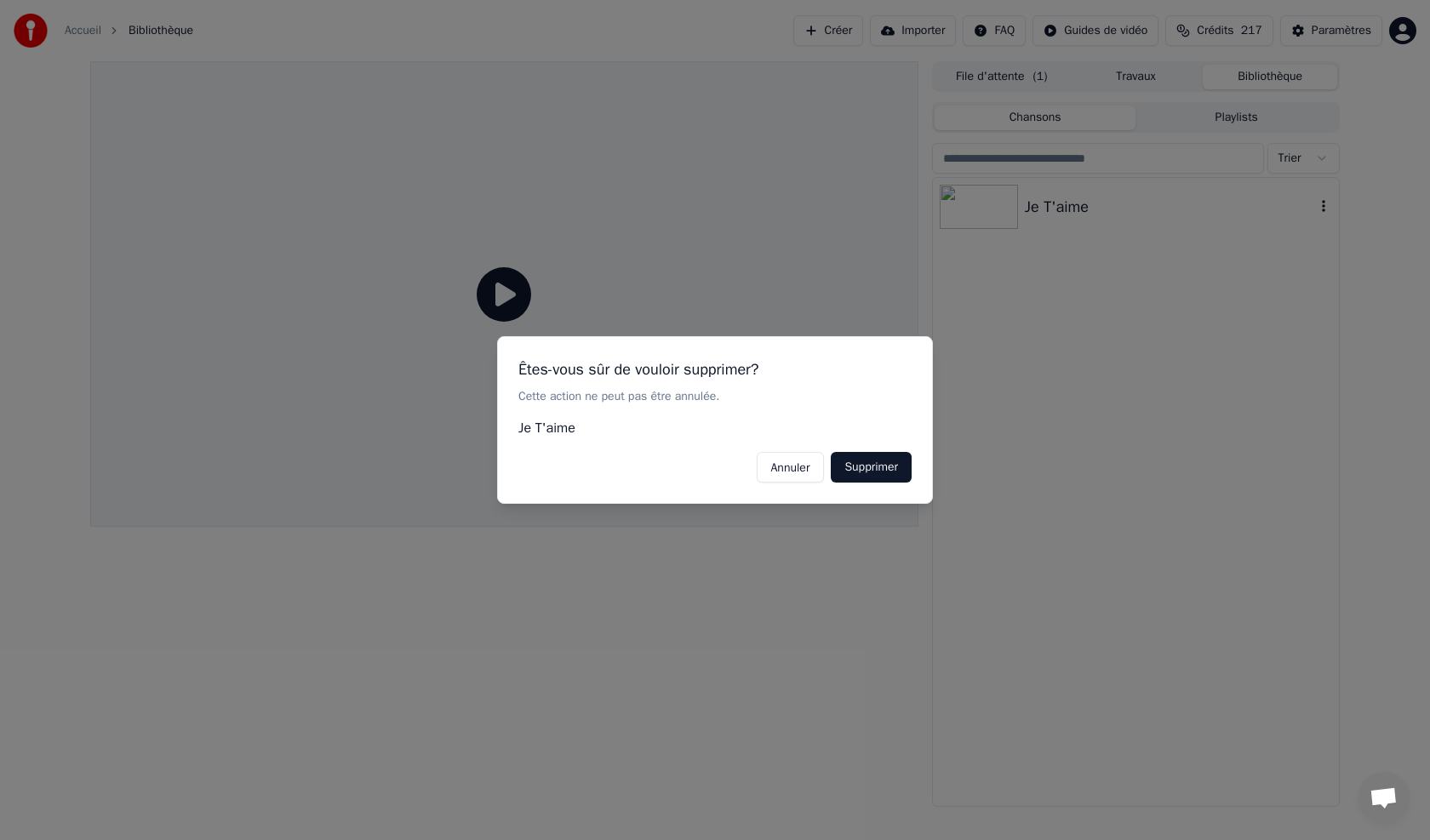 click on "Supprimer" at bounding box center (871, 467) 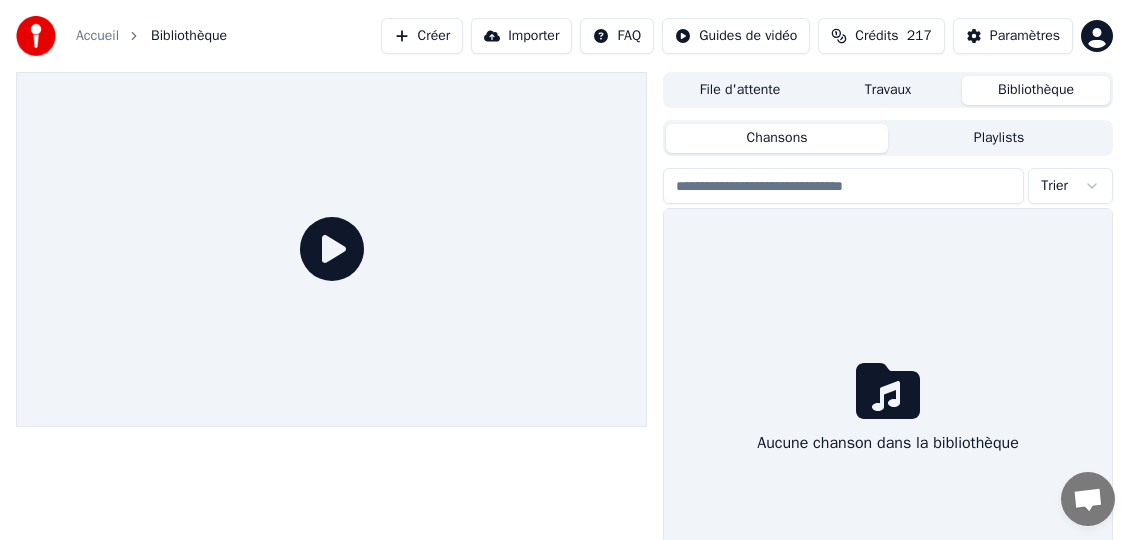 click on "Créer" at bounding box center (422, 36) 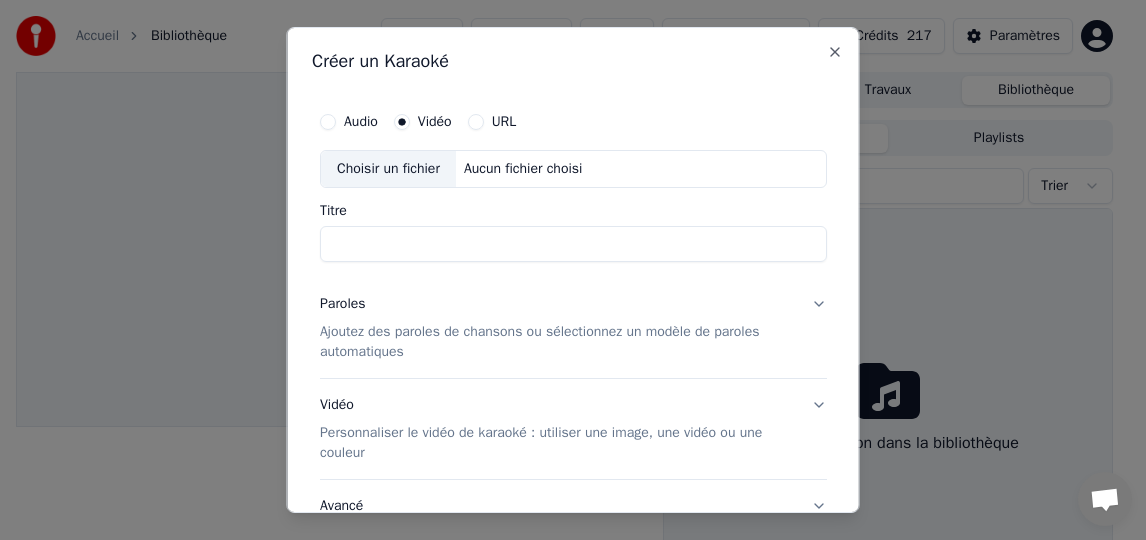 click on "Choisir un fichier" at bounding box center (388, 169) 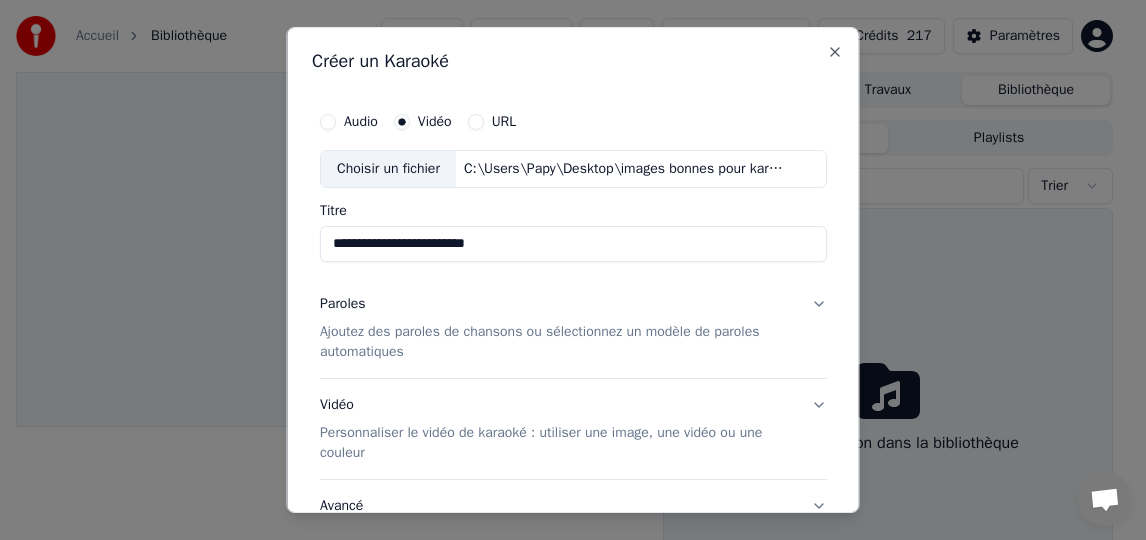 drag, startPoint x: 451, startPoint y: 250, endPoint x: 183, endPoint y: 222, distance: 269.4587 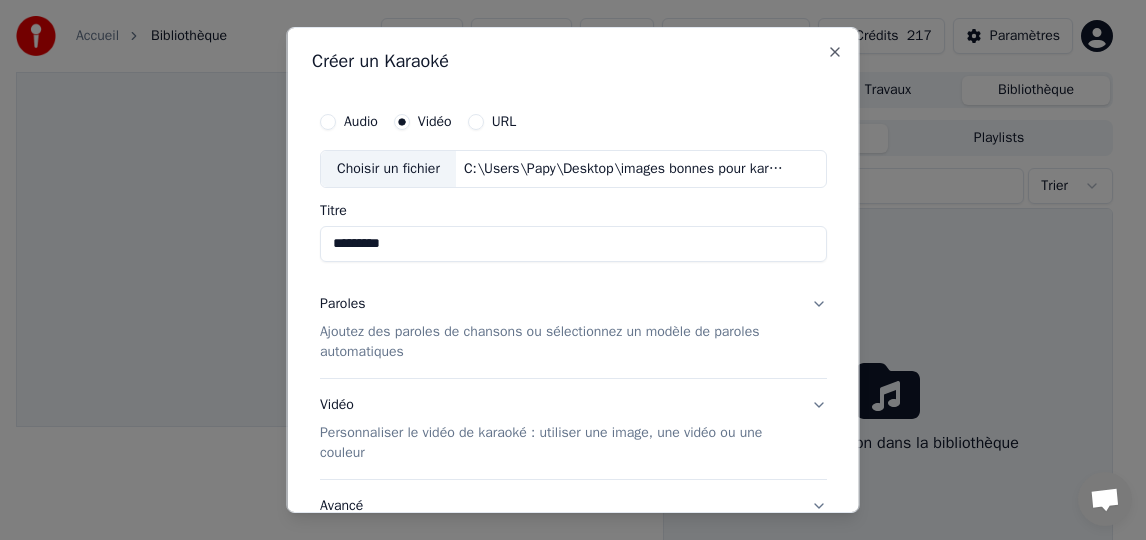 type on "*********" 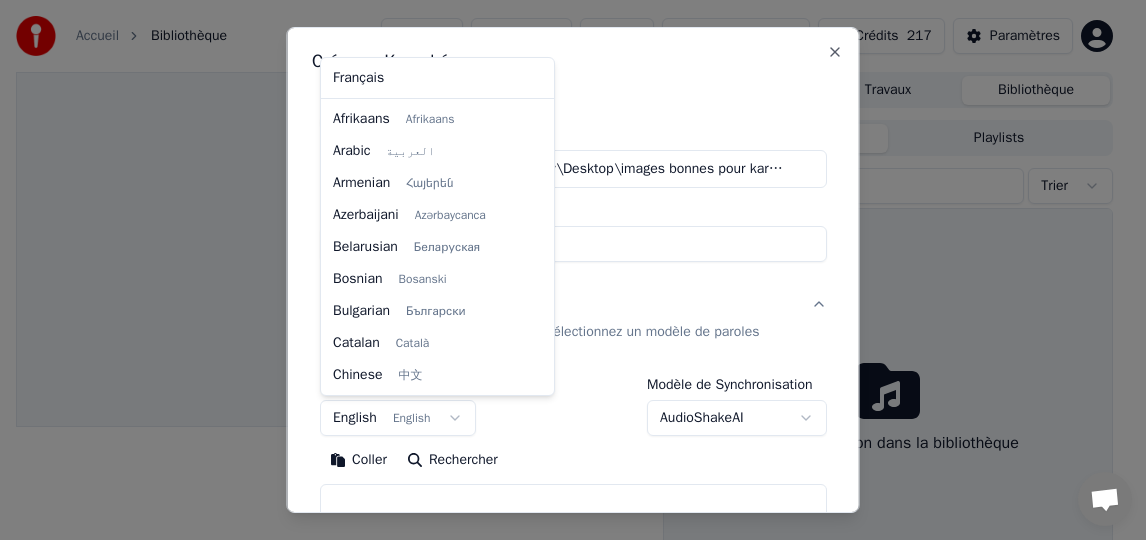 click on "**********" at bounding box center (564, 270) 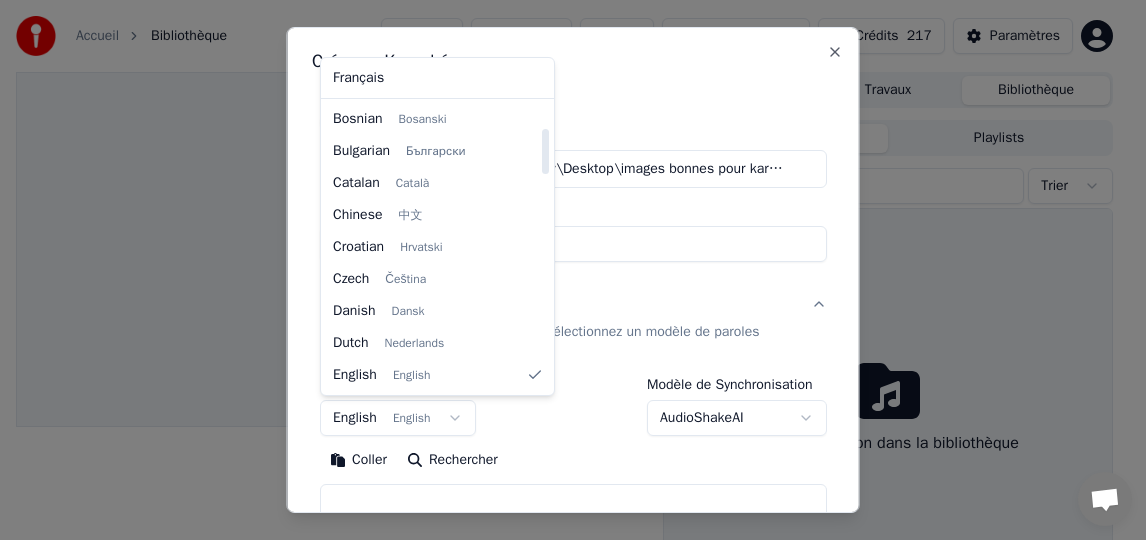 select on "**" 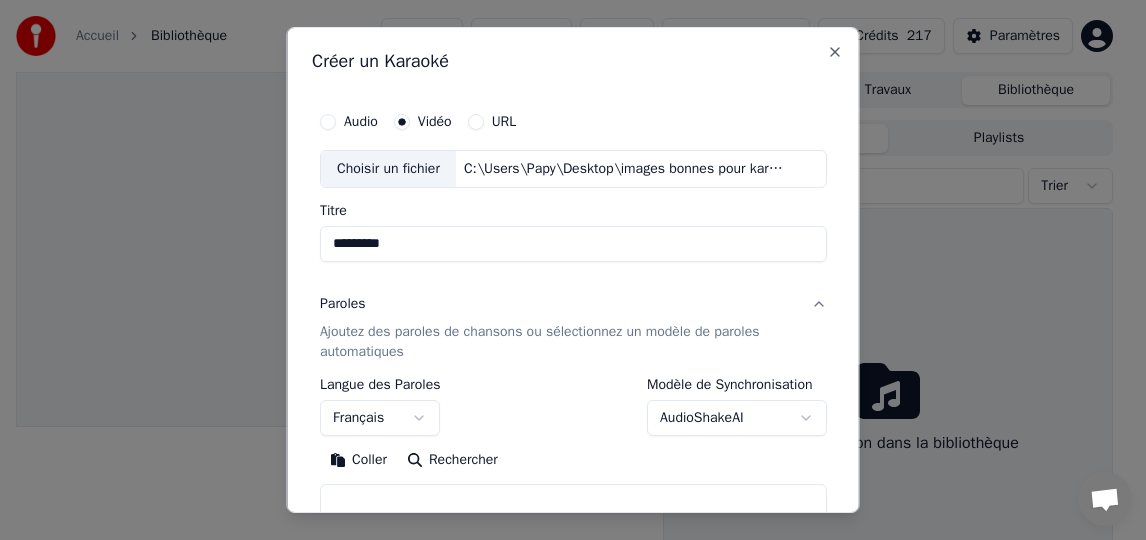 click on "Coller" at bounding box center (358, 460) 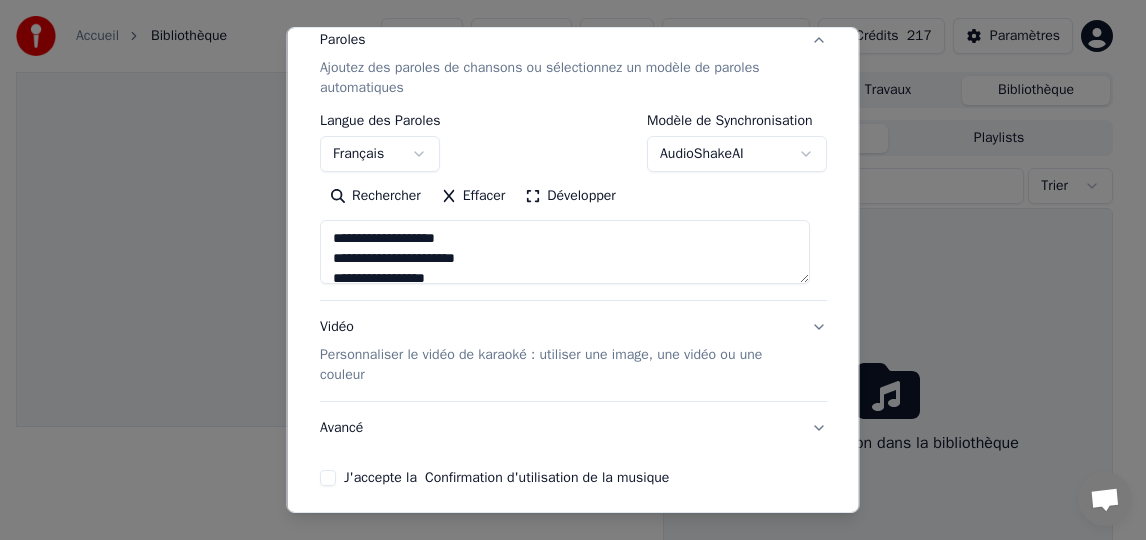scroll, scrollTop: 300, scrollLeft: 0, axis: vertical 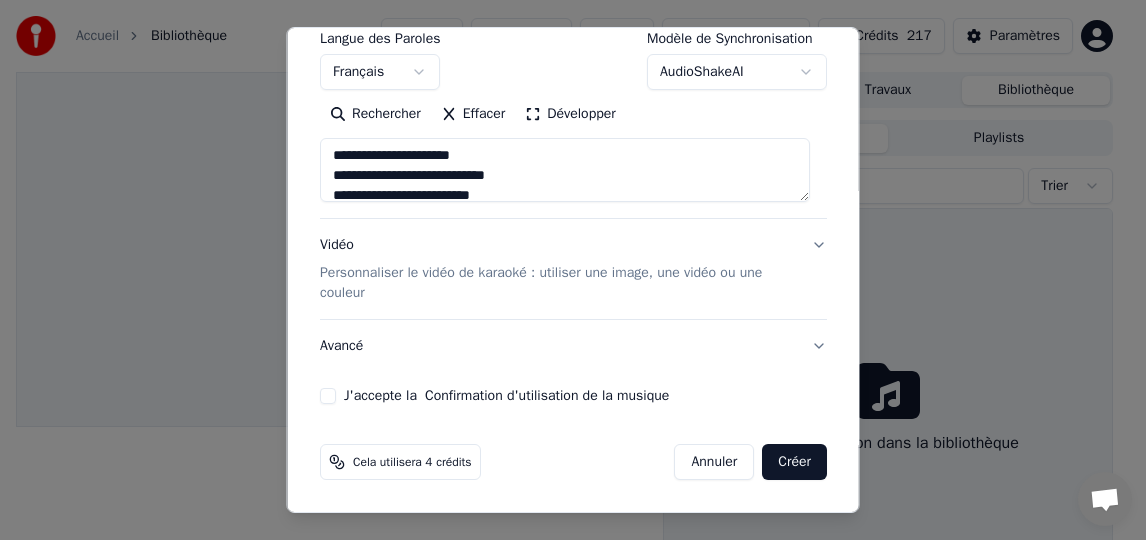 click on "J'accepte la   Confirmation d'utilisation de la musique" at bounding box center (328, 396) 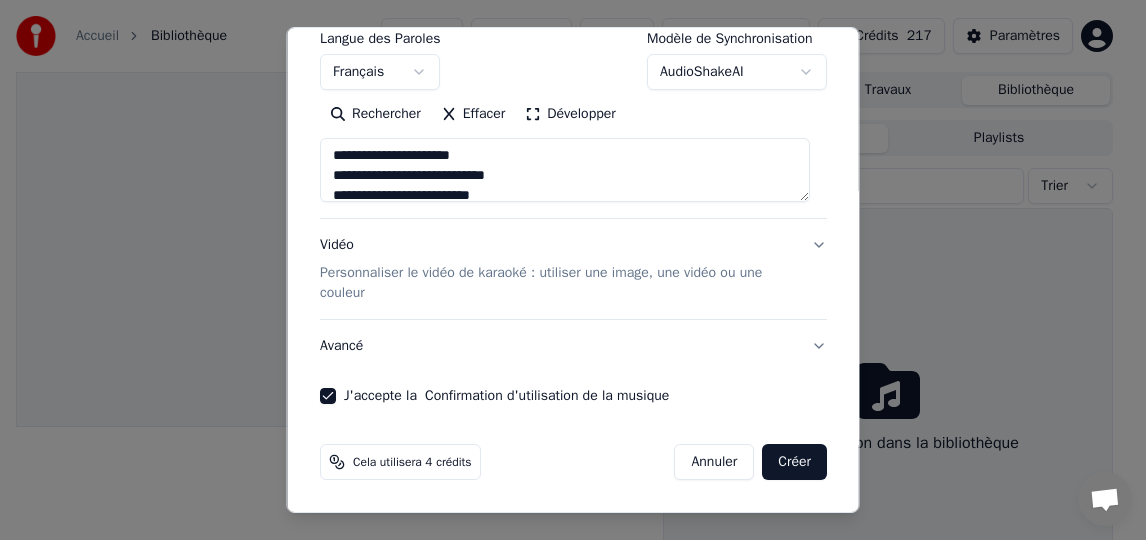 click on "Créer" at bounding box center [794, 462] 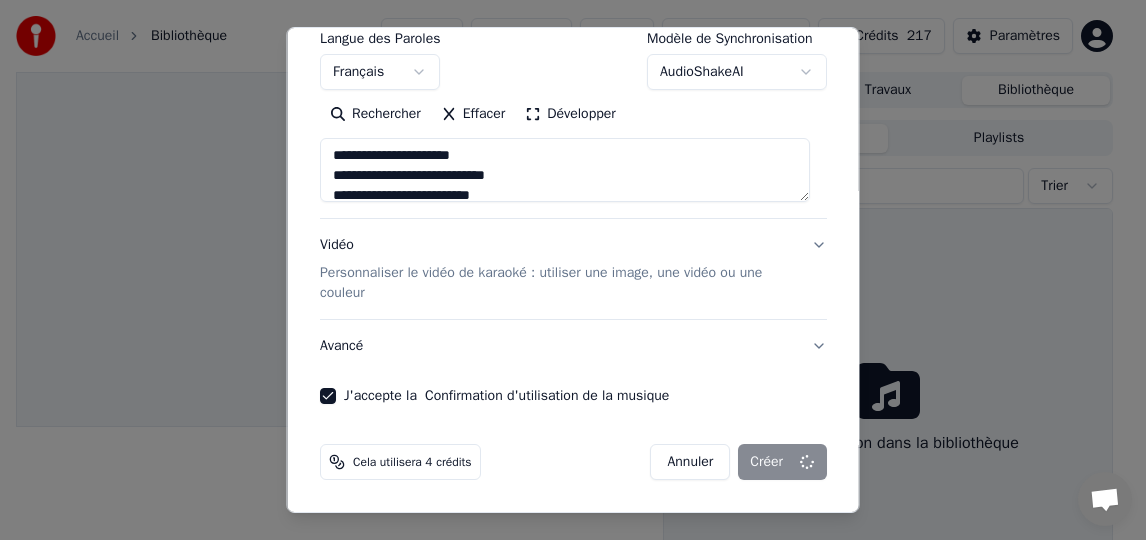 type on "**********" 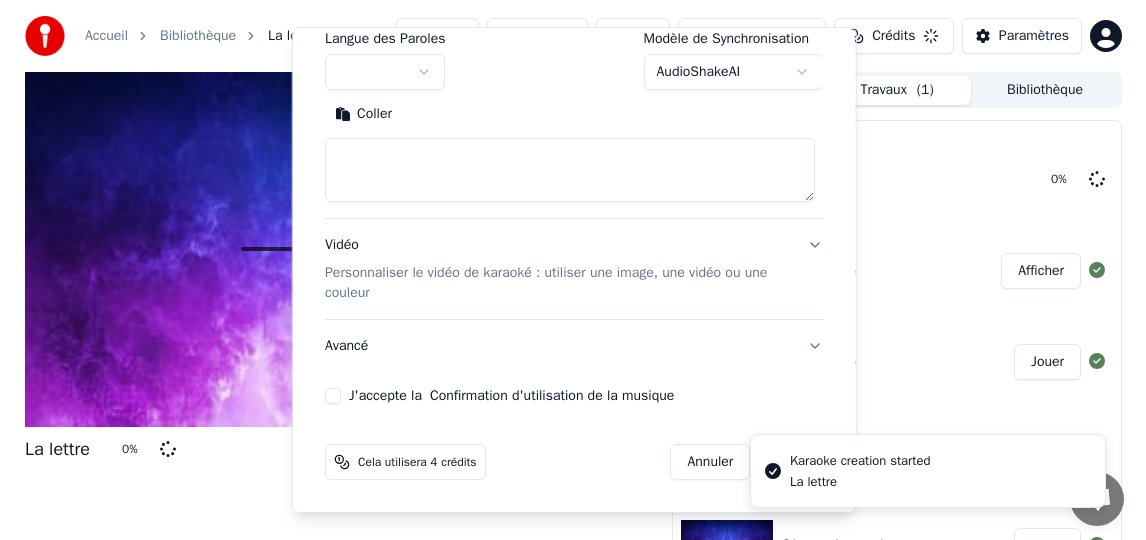 scroll, scrollTop: 0, scrollLeft: 0, axis: both 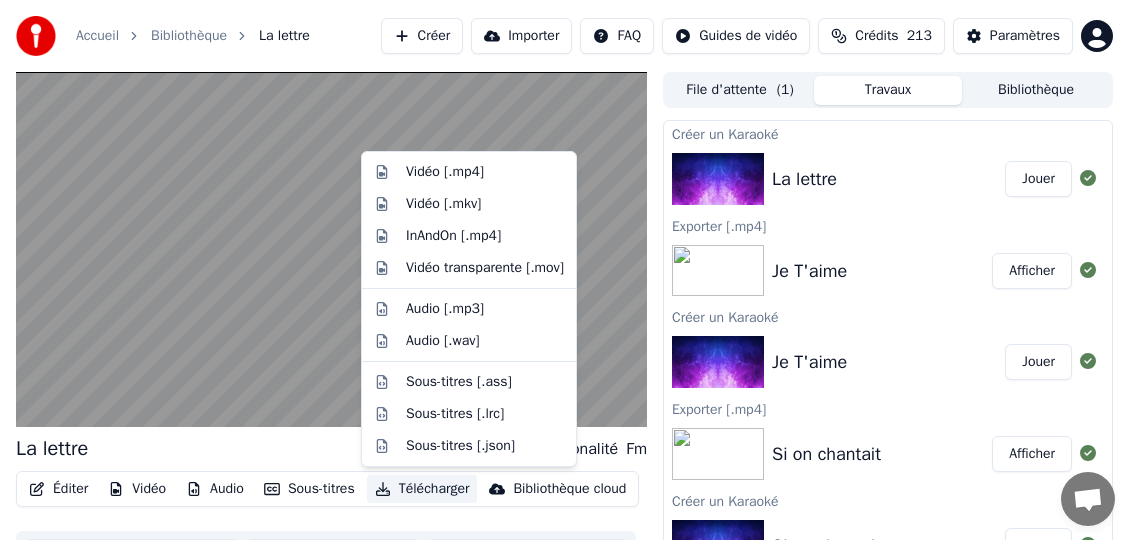 click on "Télécharger" at bounding box center [422, 489] 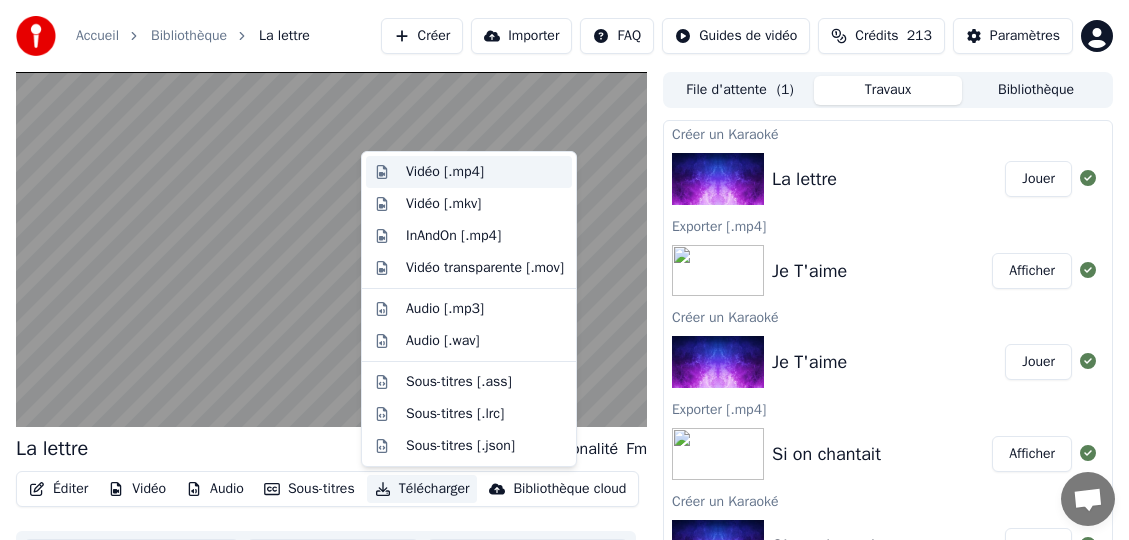 click on "Vidéo [.mp4]" at bounding box center [445, 172] 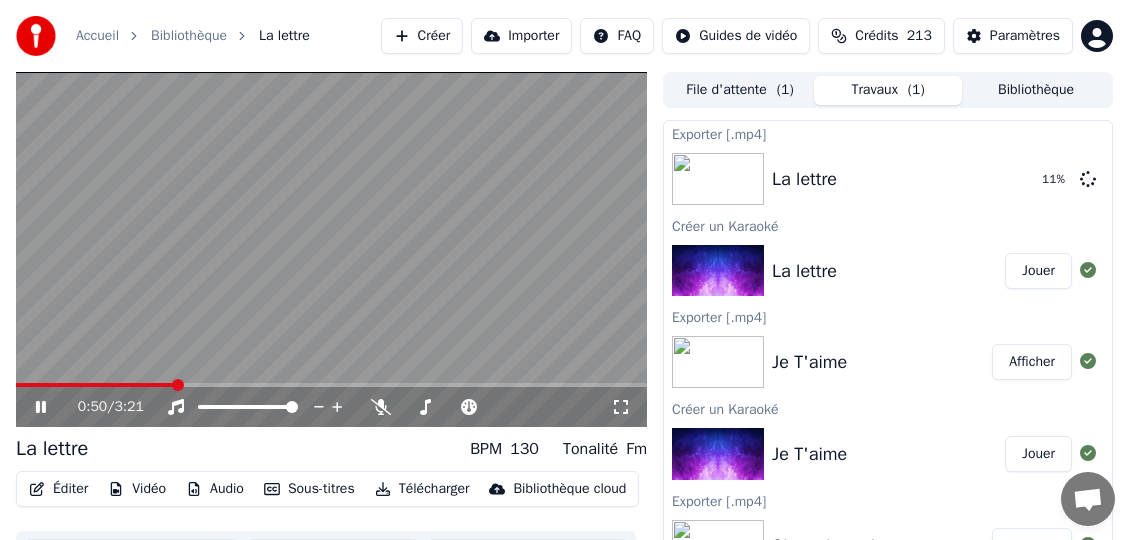 click 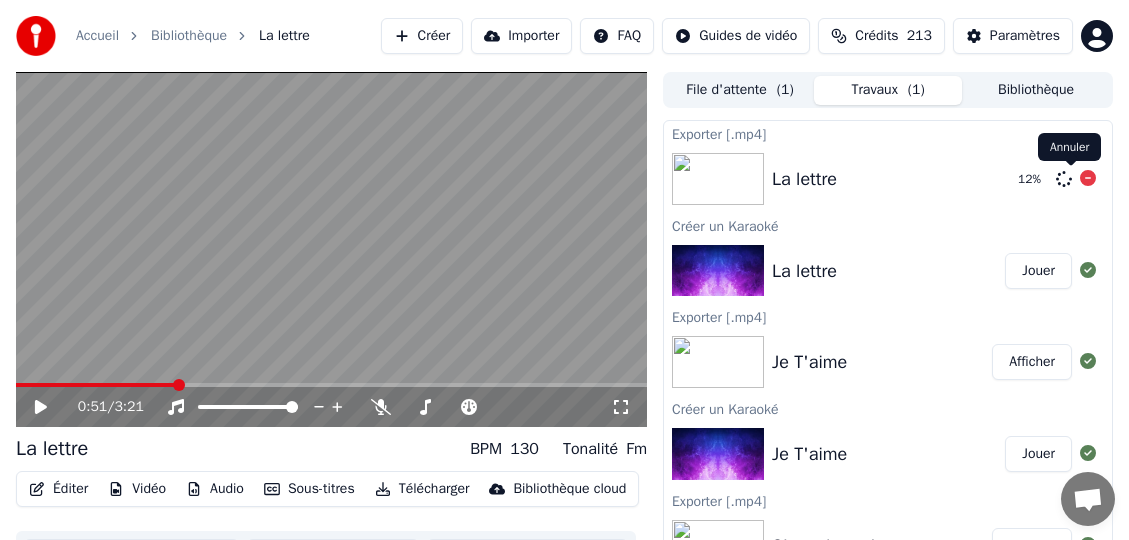 click 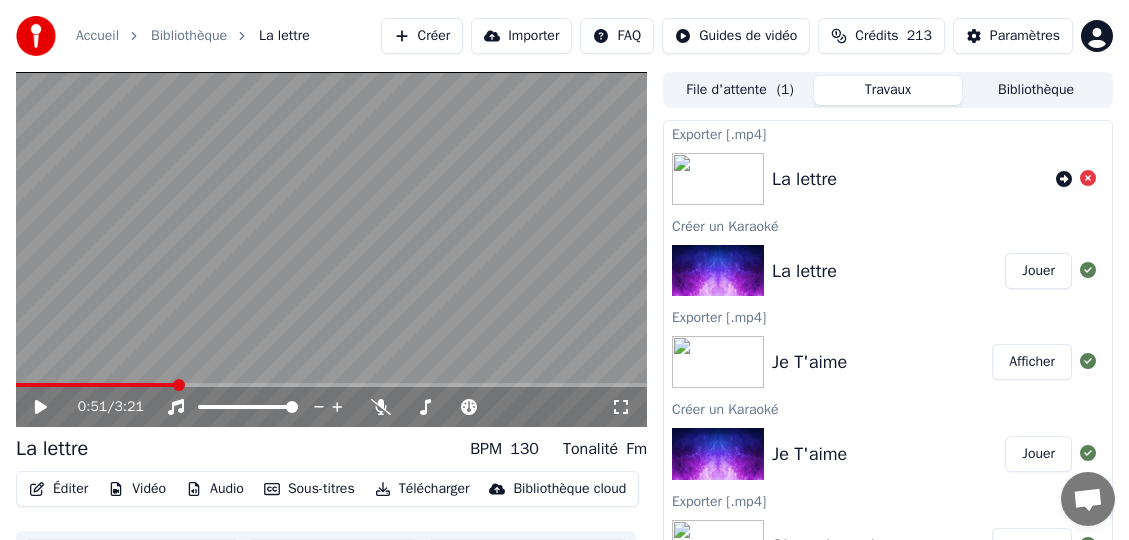 click on "Bibliothèque" at bounding box center [1036, 90] 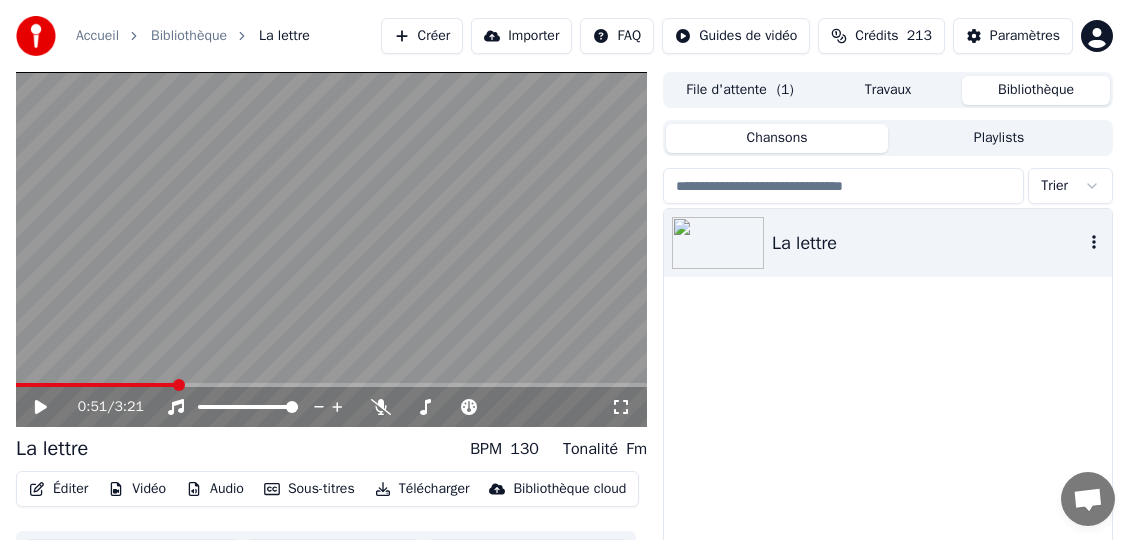 click 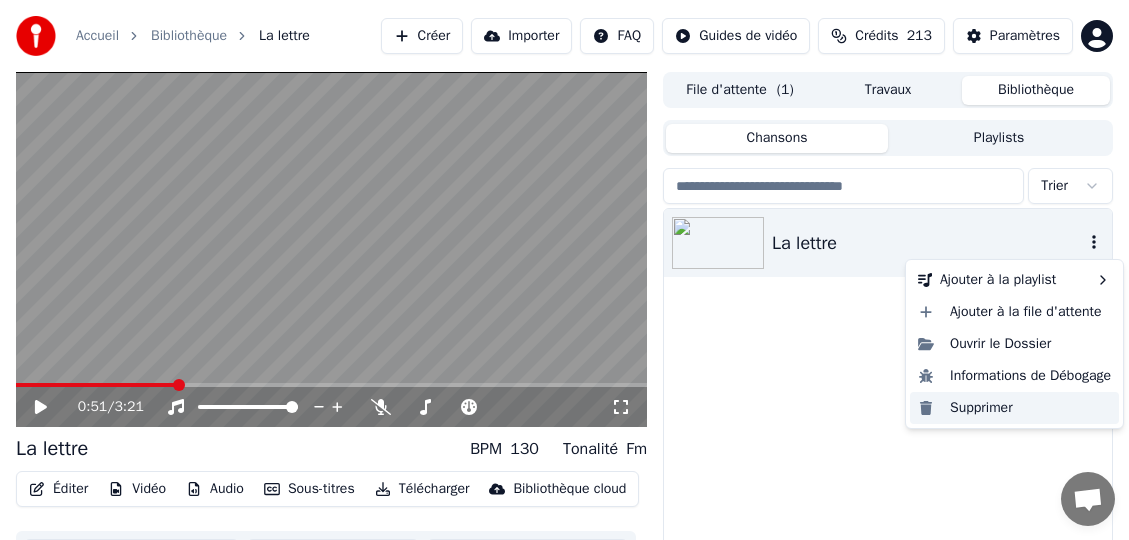 click on "Supprimer" at bounding box center [1014, 408] 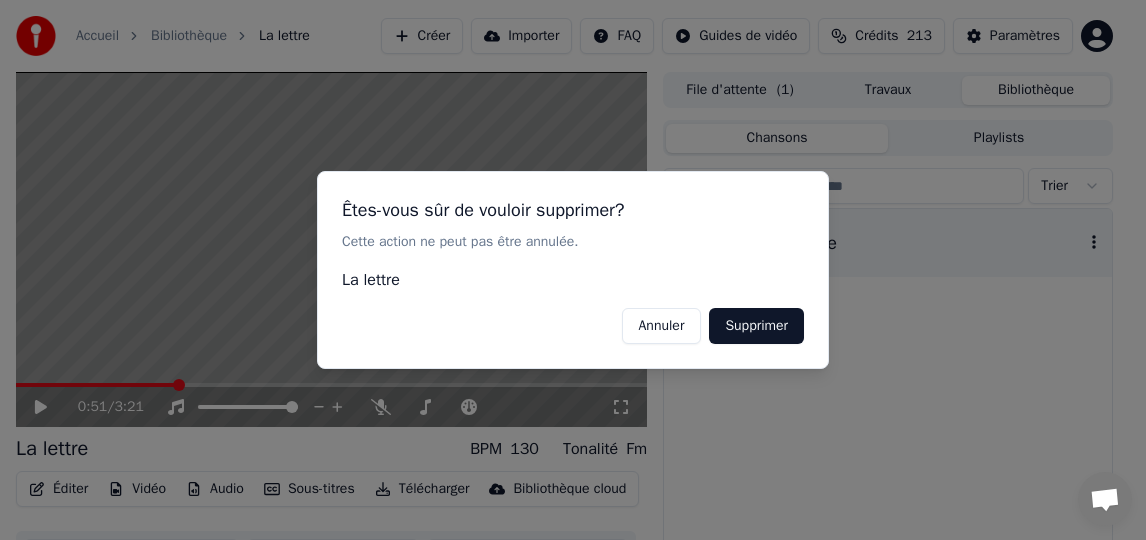 click on "Supprimer" at bounding box center (756, 326) 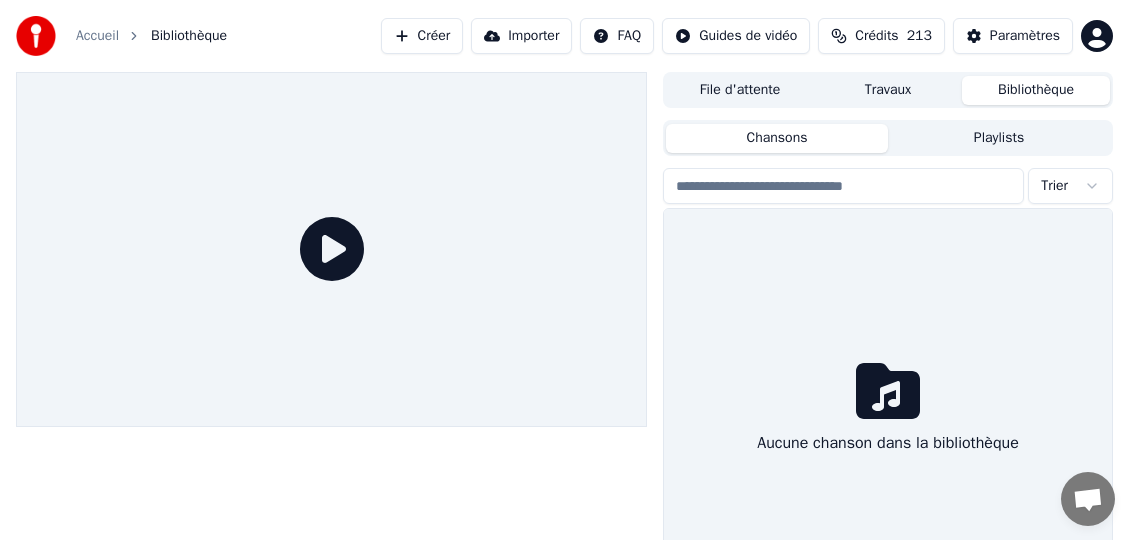 click on "Créer" at bounding box center (422, 36) 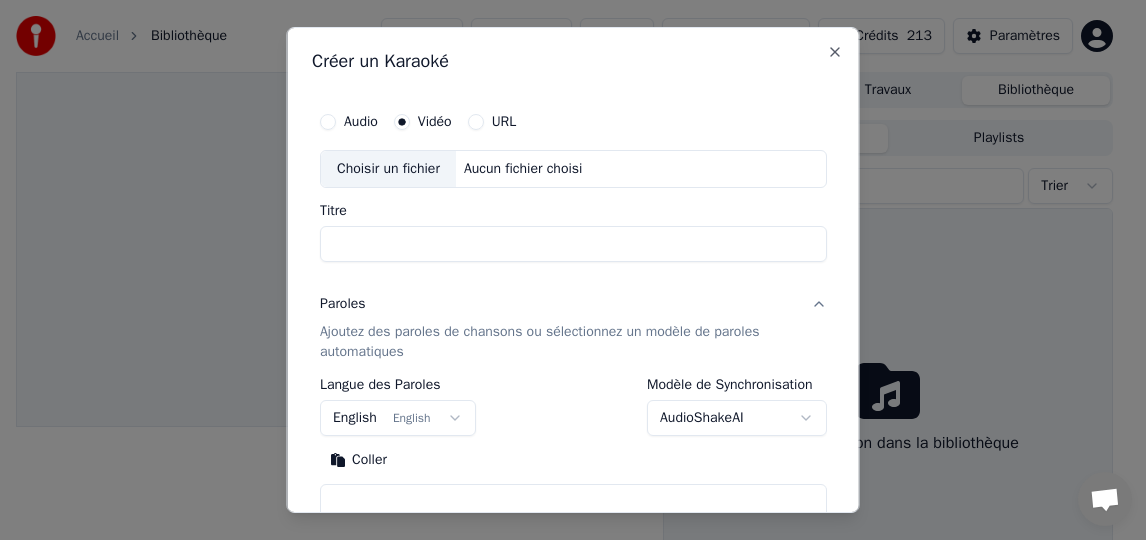 click on "Choisir un fichier" at bounding box center [388, 169] 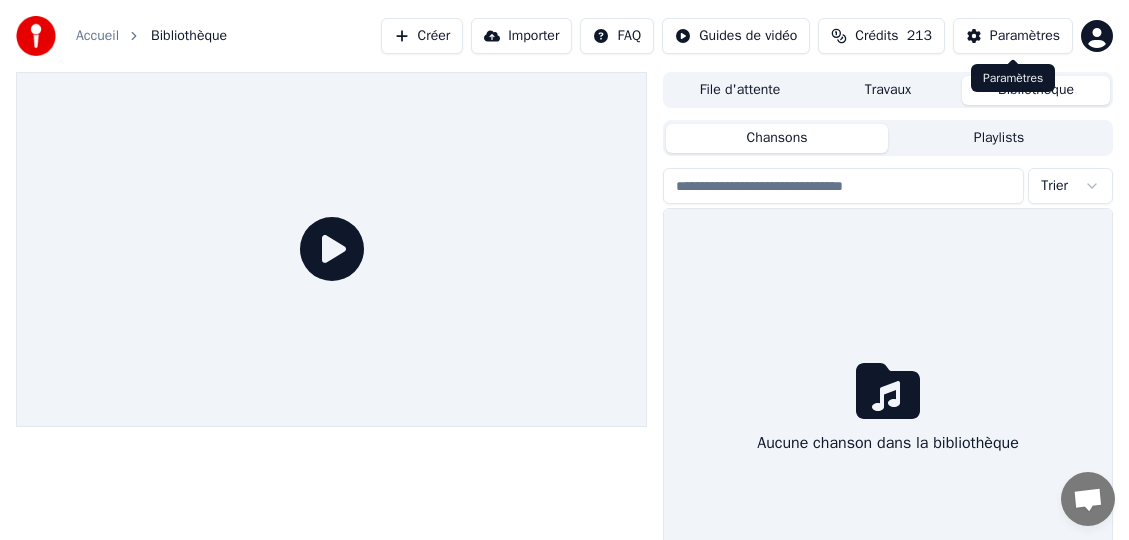 click on "Paramètres" at bounding box center [1025, 36] 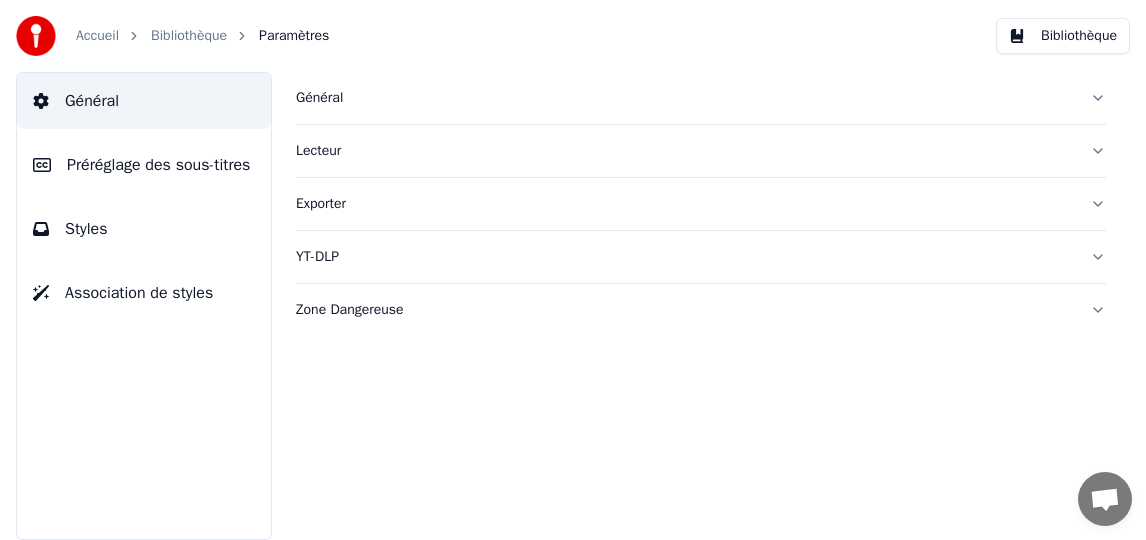 click on "Général" at bounding box center [685, 98] 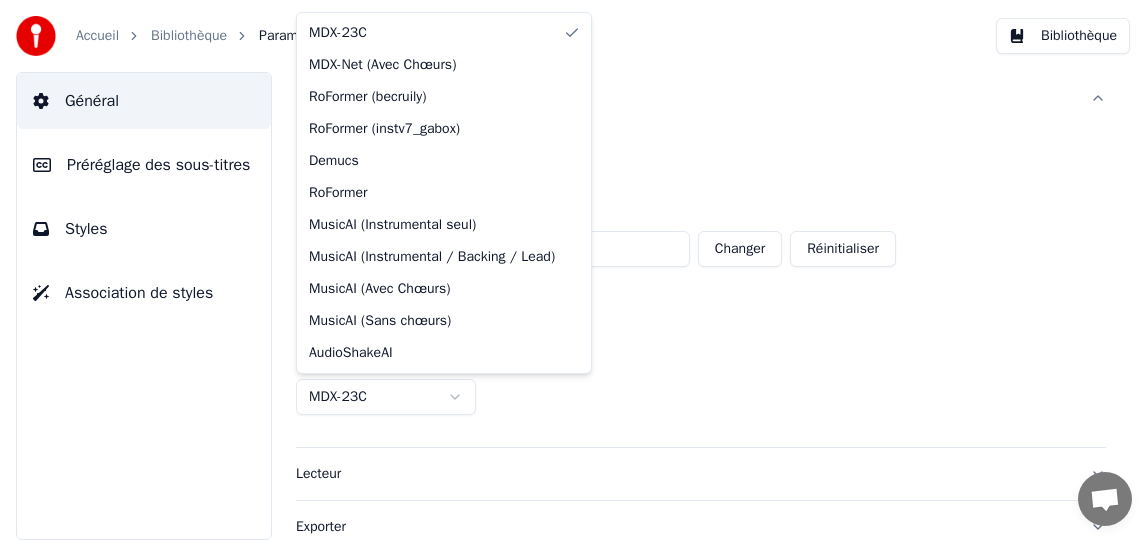 click on "**********" at bounding box center (573, 270) 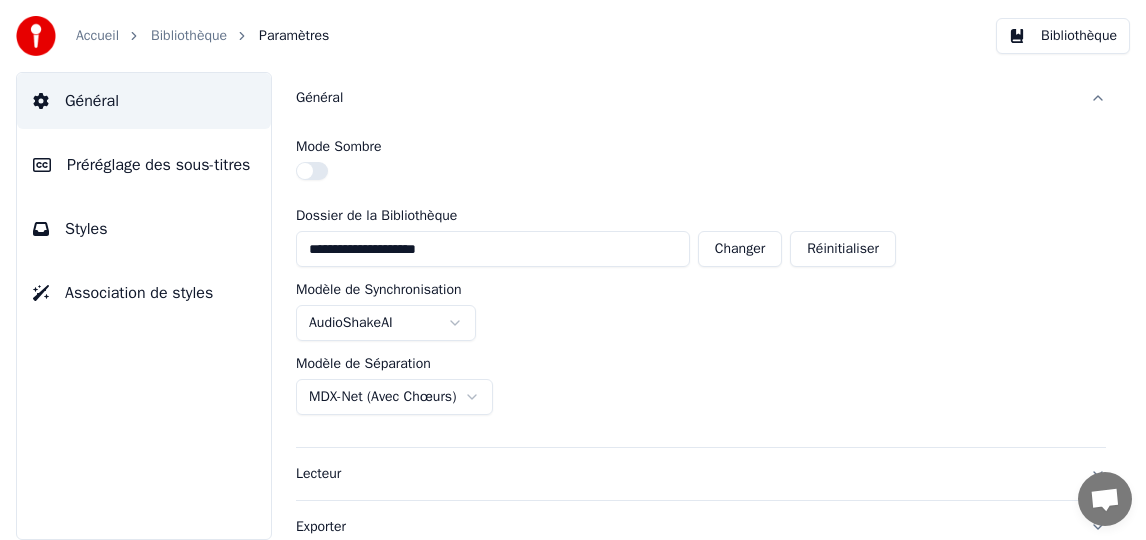 click on "Accueil" at bounding box center (97, 36) 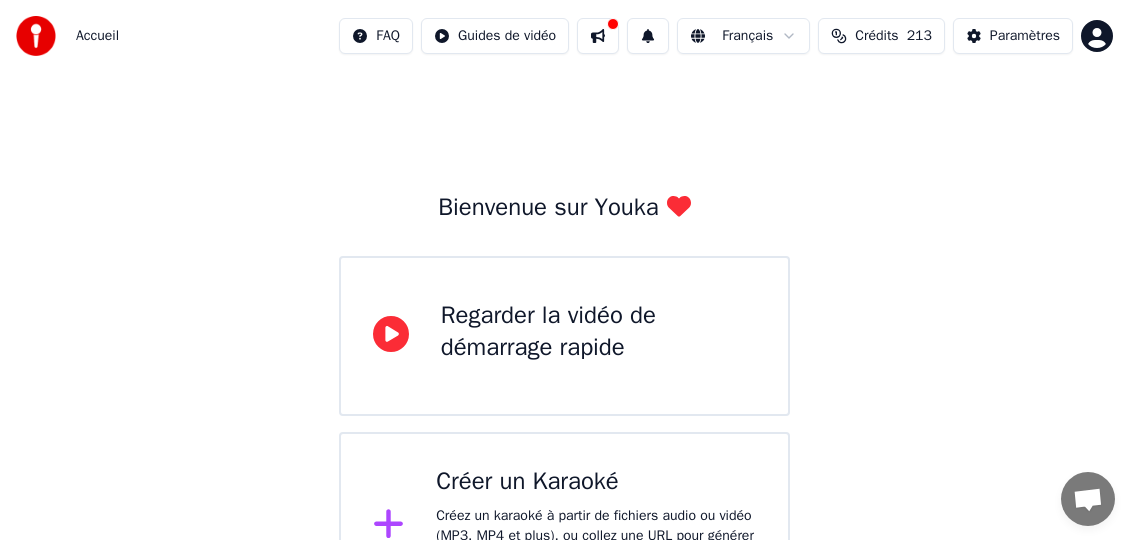 click on "Créer un Karaoké" at bounding box center (596, 482) 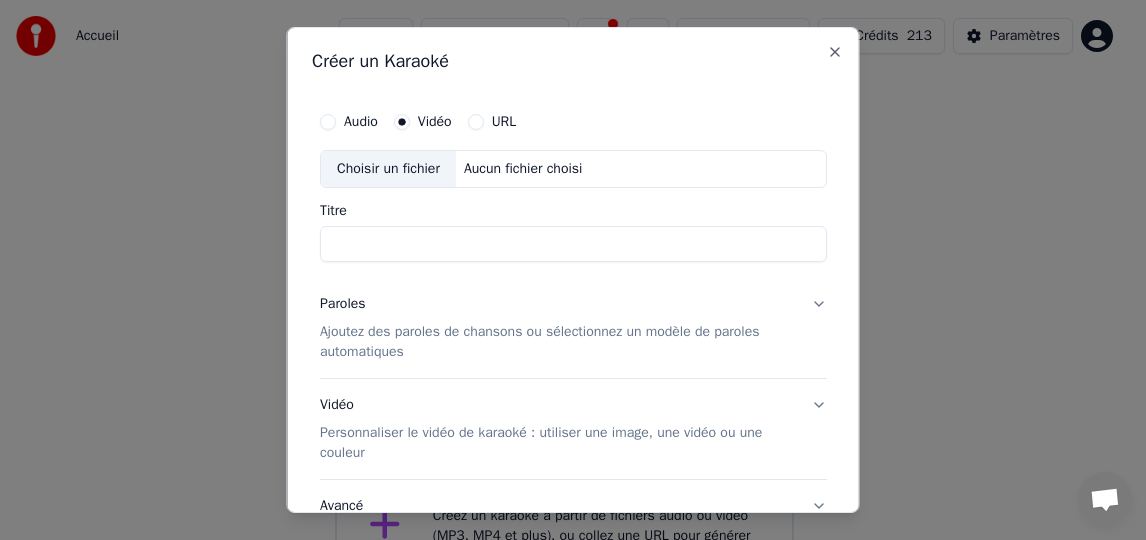click on "Choisir un fichier" at bounding box center [388, 169] 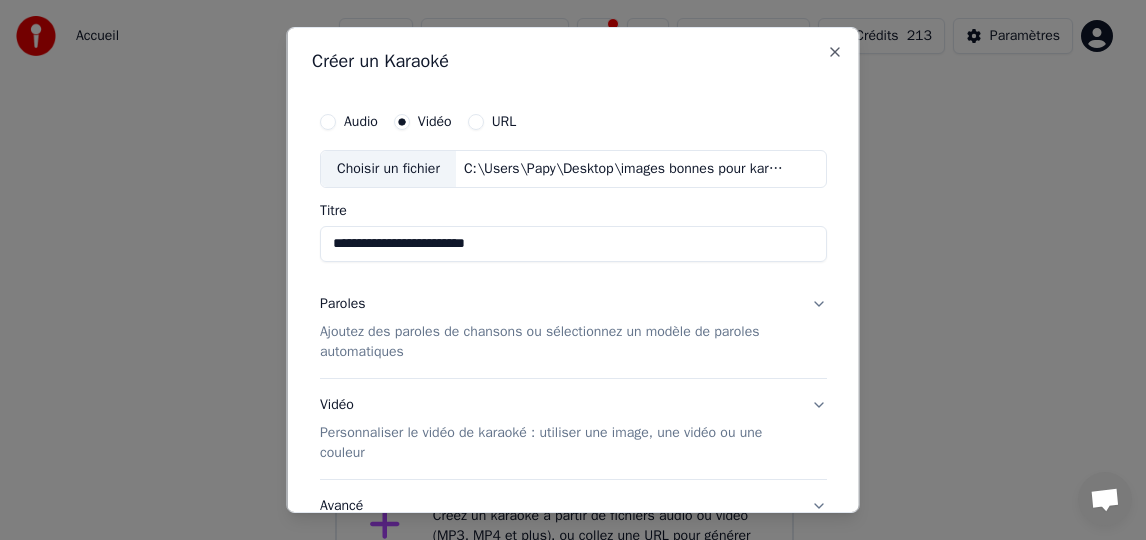 drag, startPoint x: 451, startPoint y: 250, endPoint x: 177, endPoint y: 230, distance: 274.72894 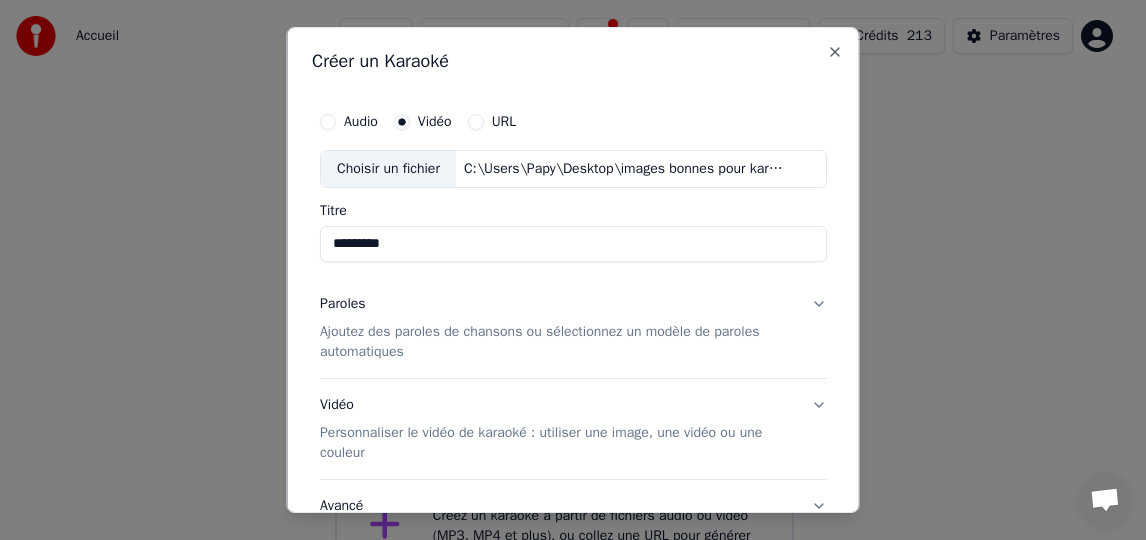 type on "*********" 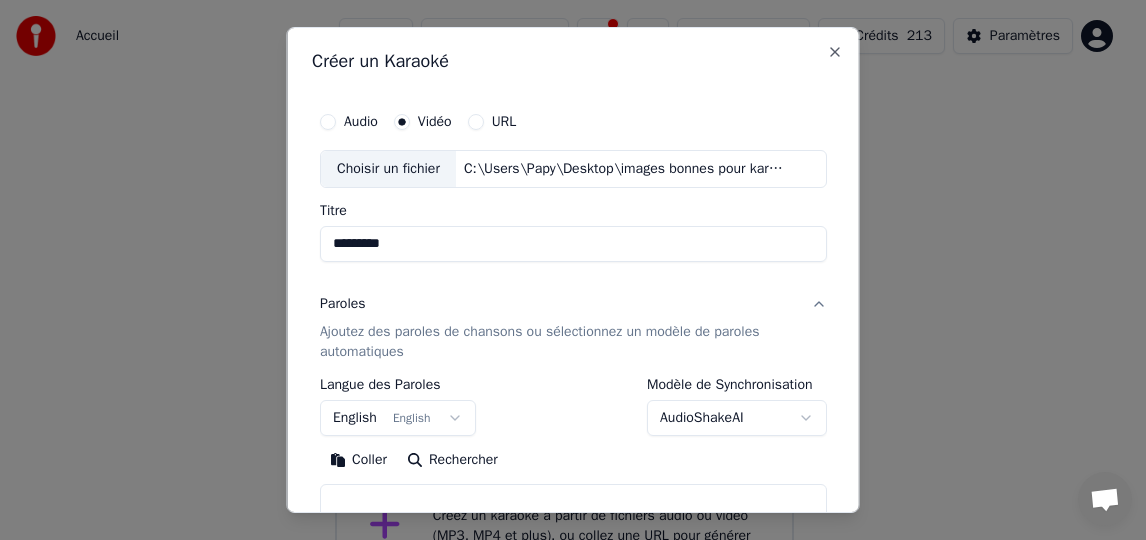 click on "English English" at bounding box center [398, 418] 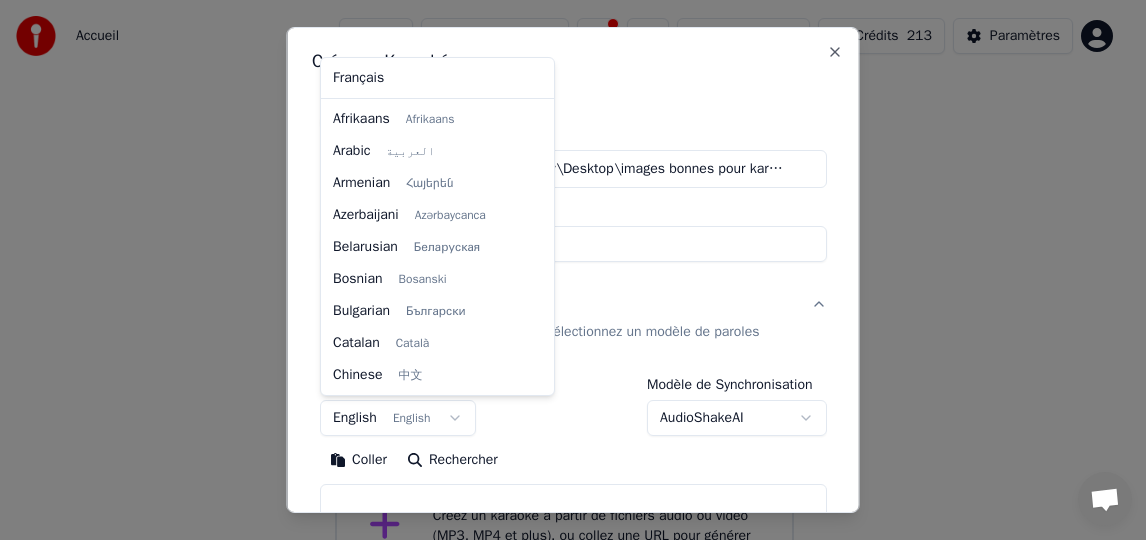 scroll, scrollTop: 160, scrollLeft: 0, axis: vertical 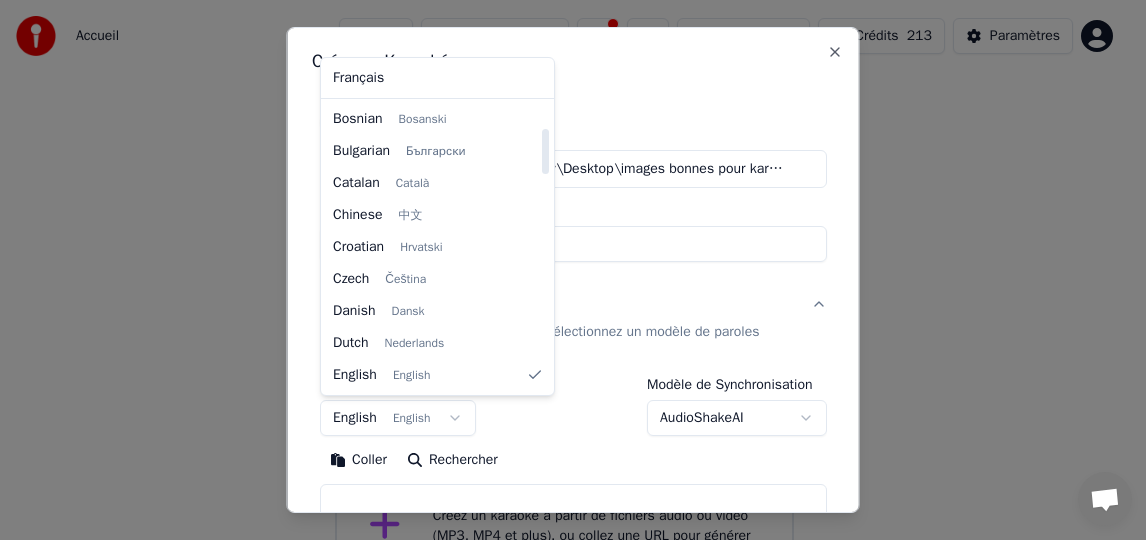 select on "**" 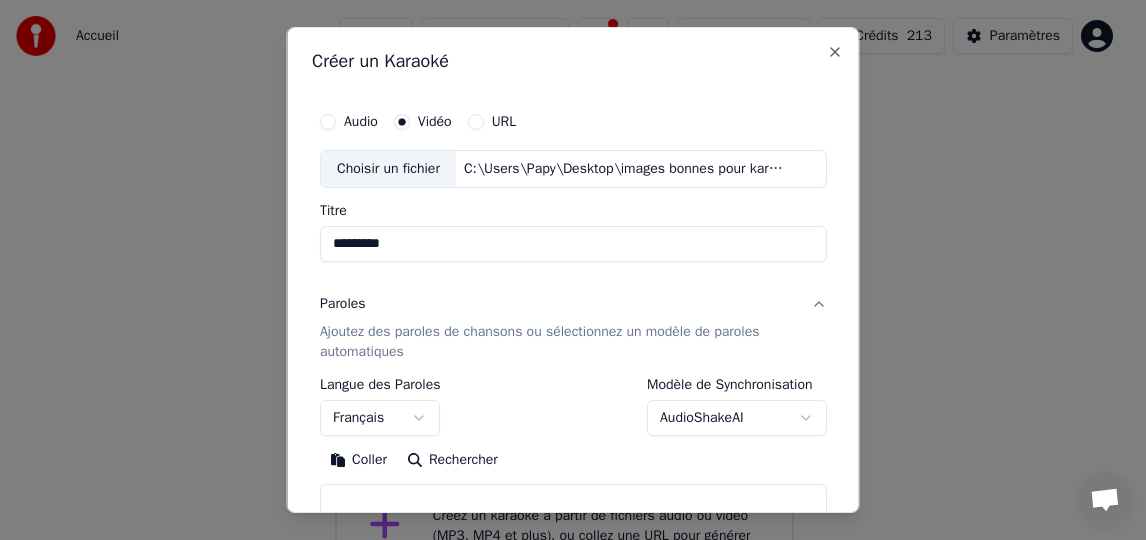 click on "Coller" at bounding box center (358, 460) 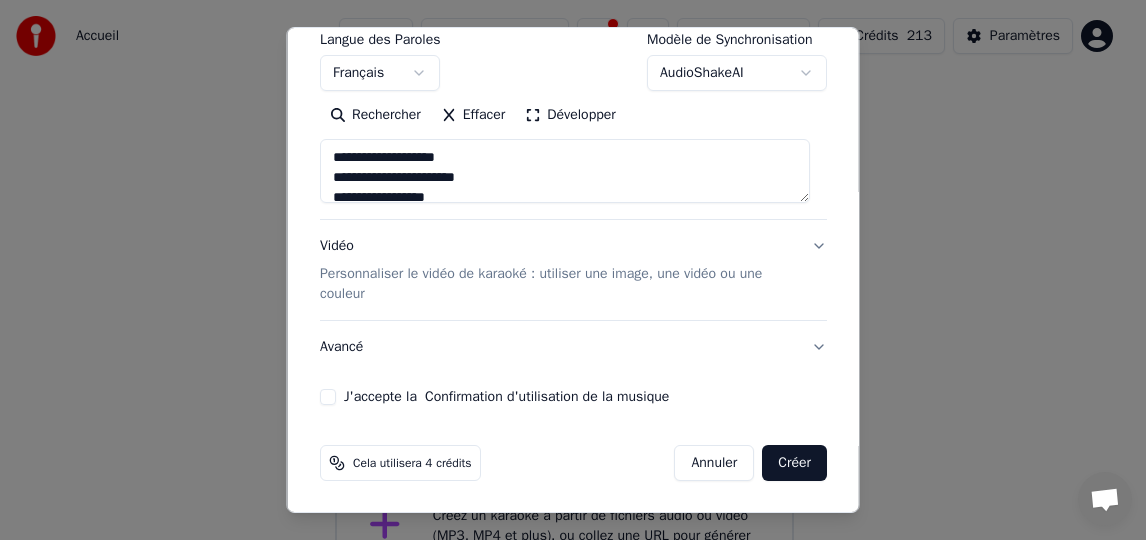 scroll, scrollTop: 346, scrollLeft: 0, axis: vertical 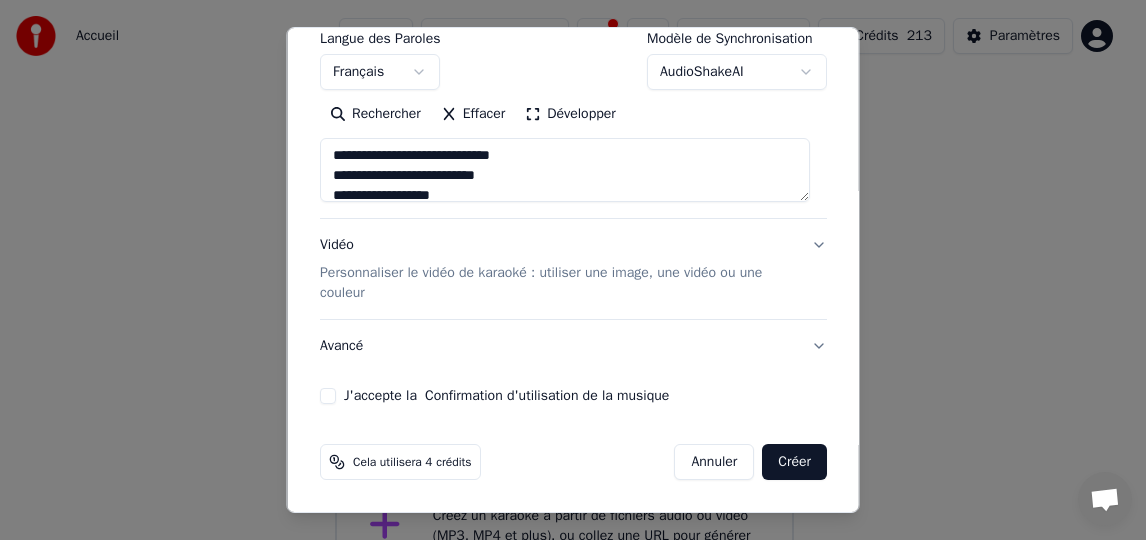 click on "J'accepte la   Confirmation d'utilisation de la musique" at bounding box center [328, 396] 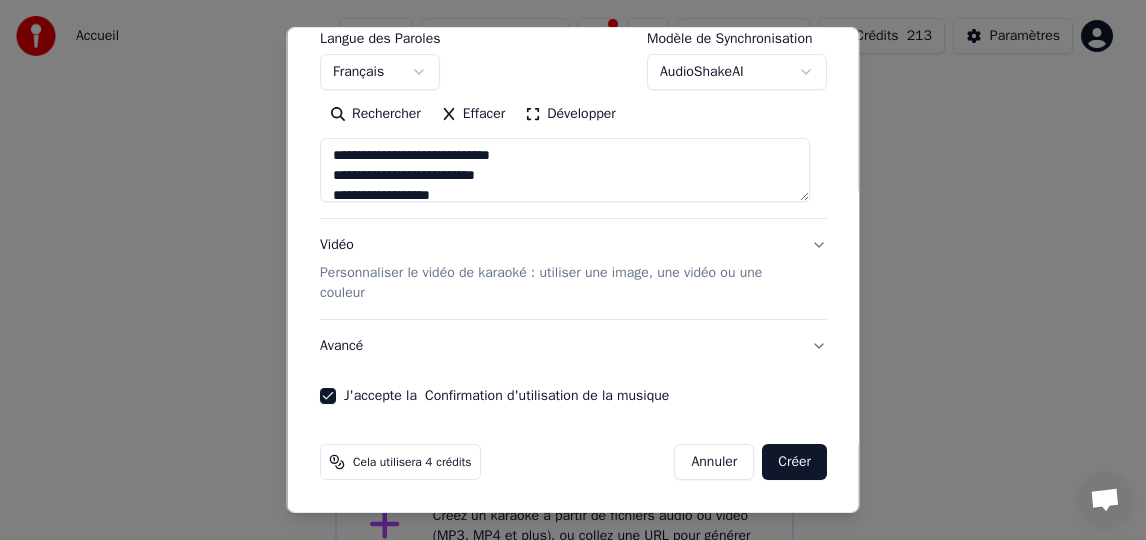 click on "Créer" at bounding box center [794, 462] 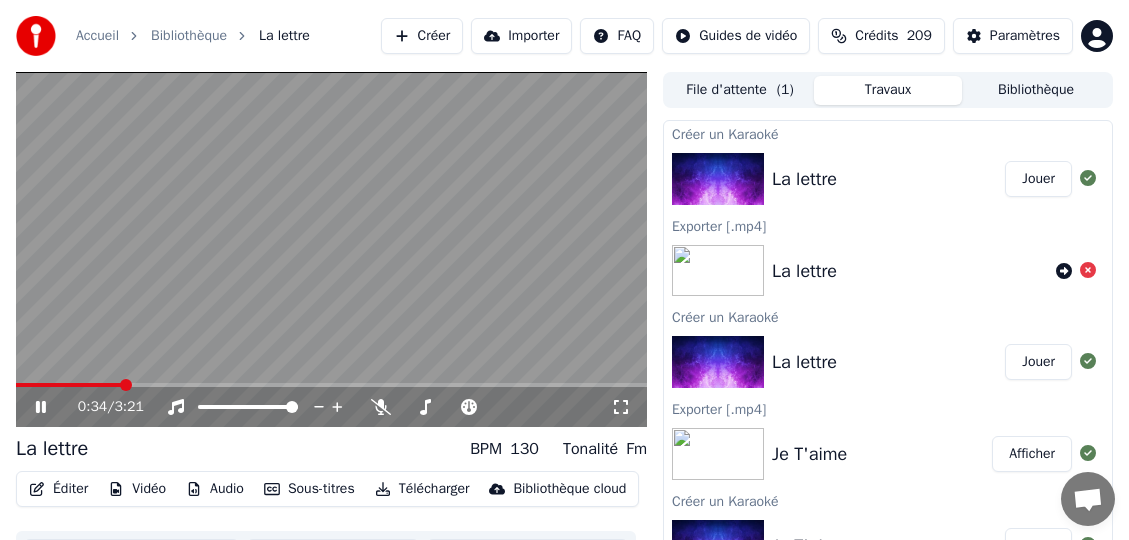 click at bounding box center [331, 385] 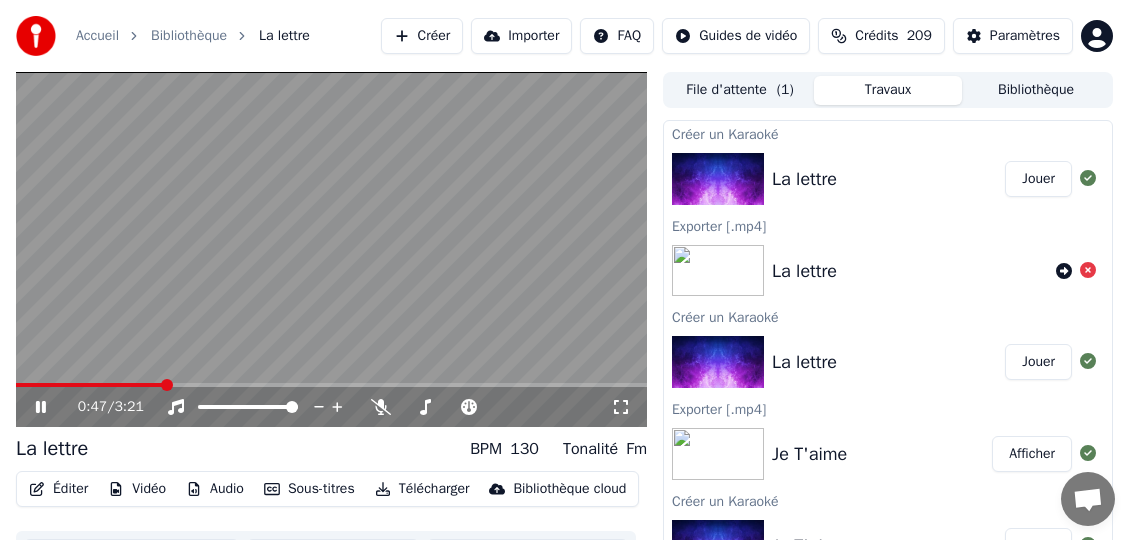 click 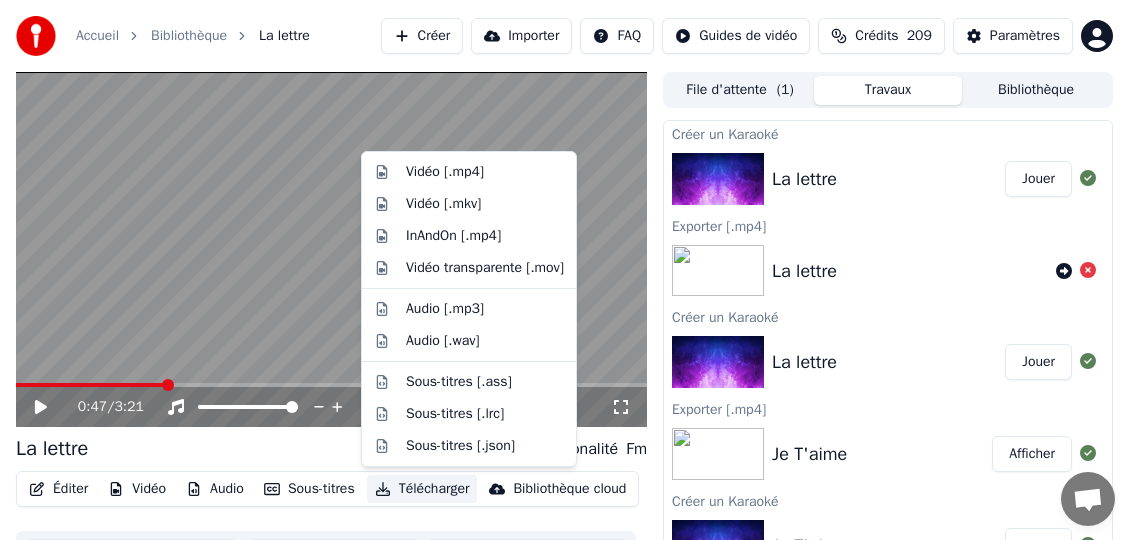 click on "Télécharger" at bounding box center (422, 489) 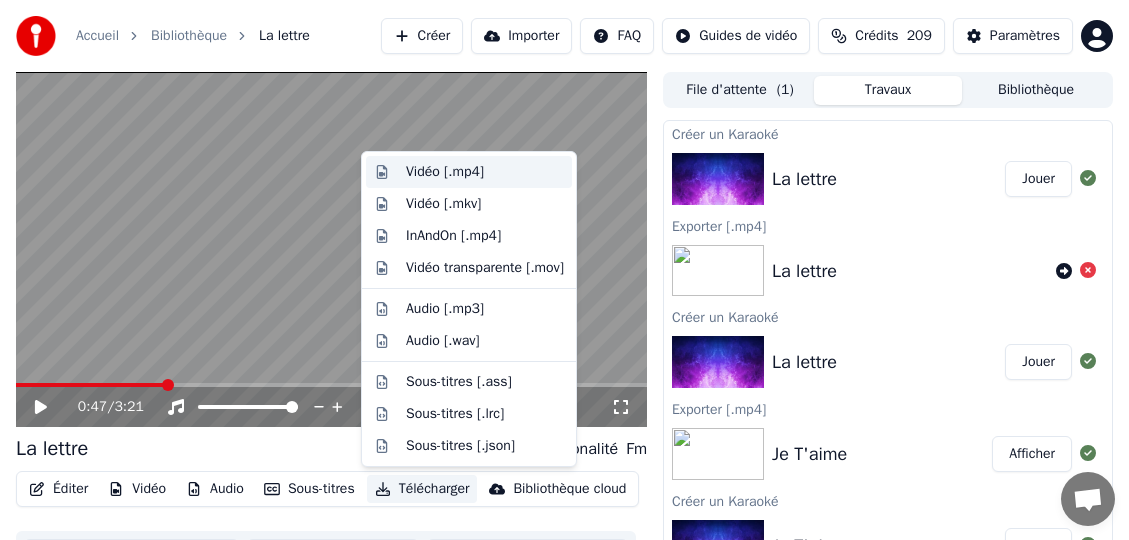 click on "Vidéo [.mp4]" at bounding box center [485, 172] 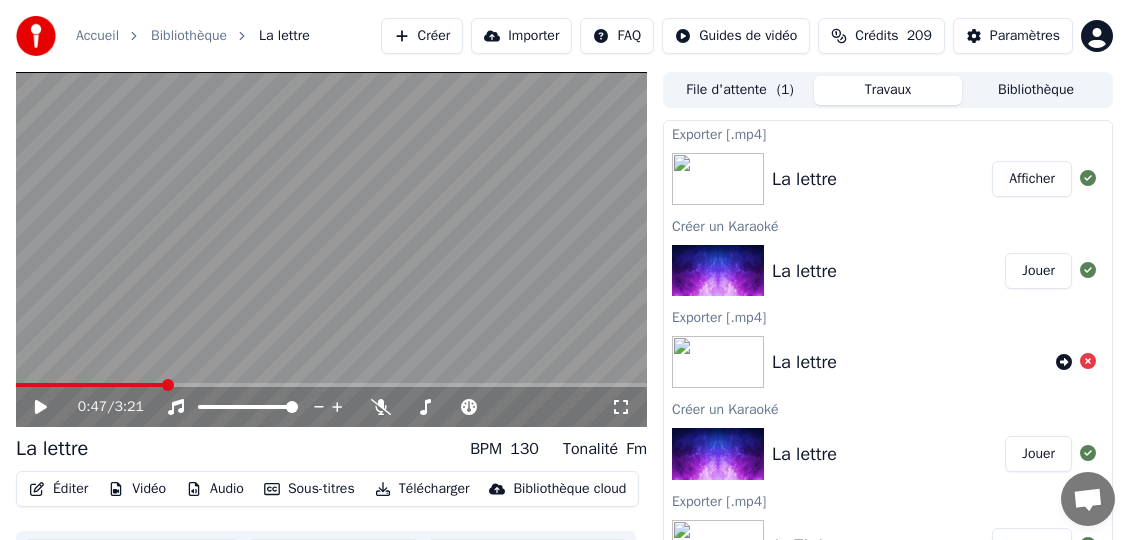 click on "Bibliothèque" at bounding box center [1036, 90] 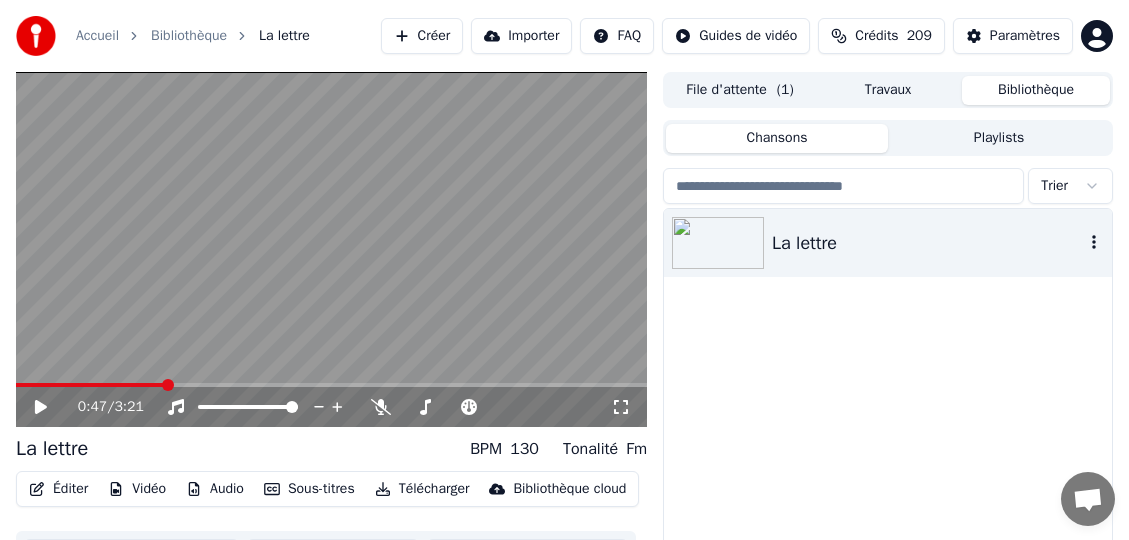 click 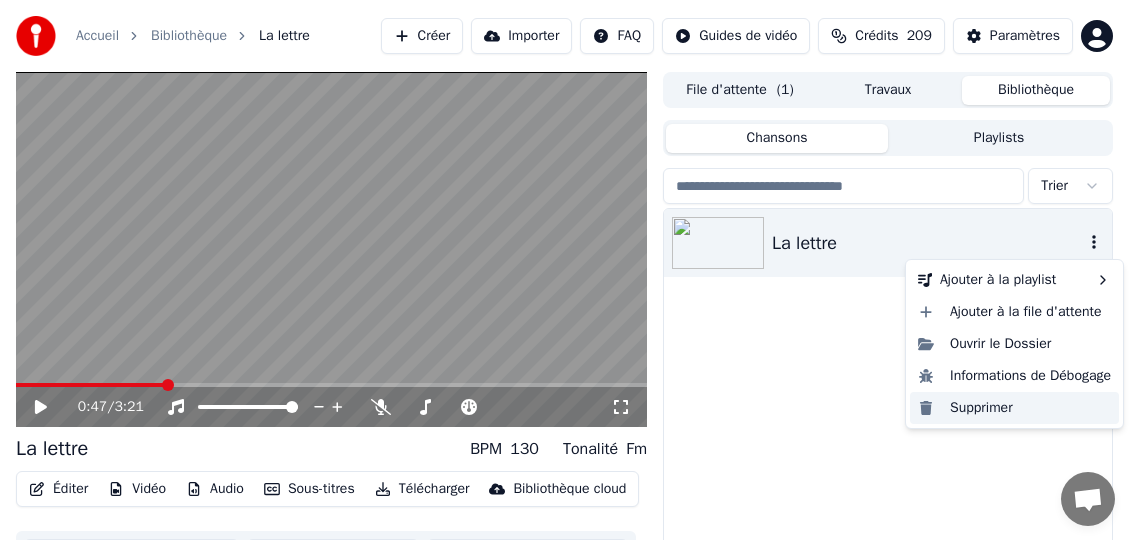 click on "Supprimer" at bounding box center [1014, 408] 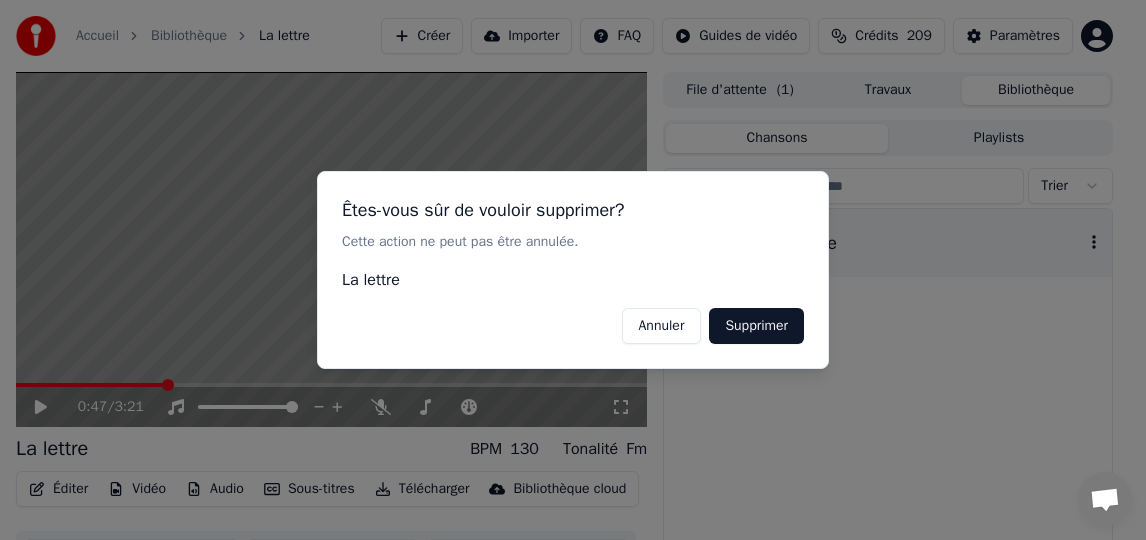 click on "Supprimer" at bounding box center [756, 326] 